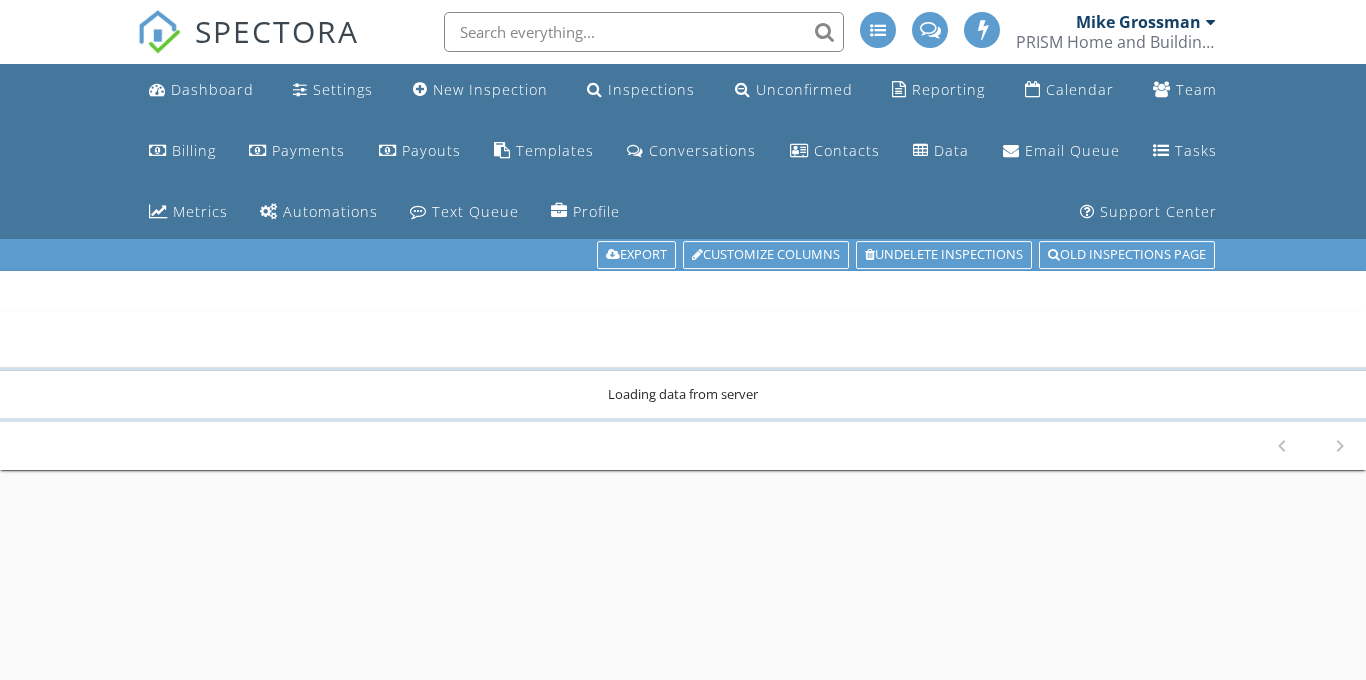 scroll, scrollTop: 0, scrollLeft: 0, axis: both 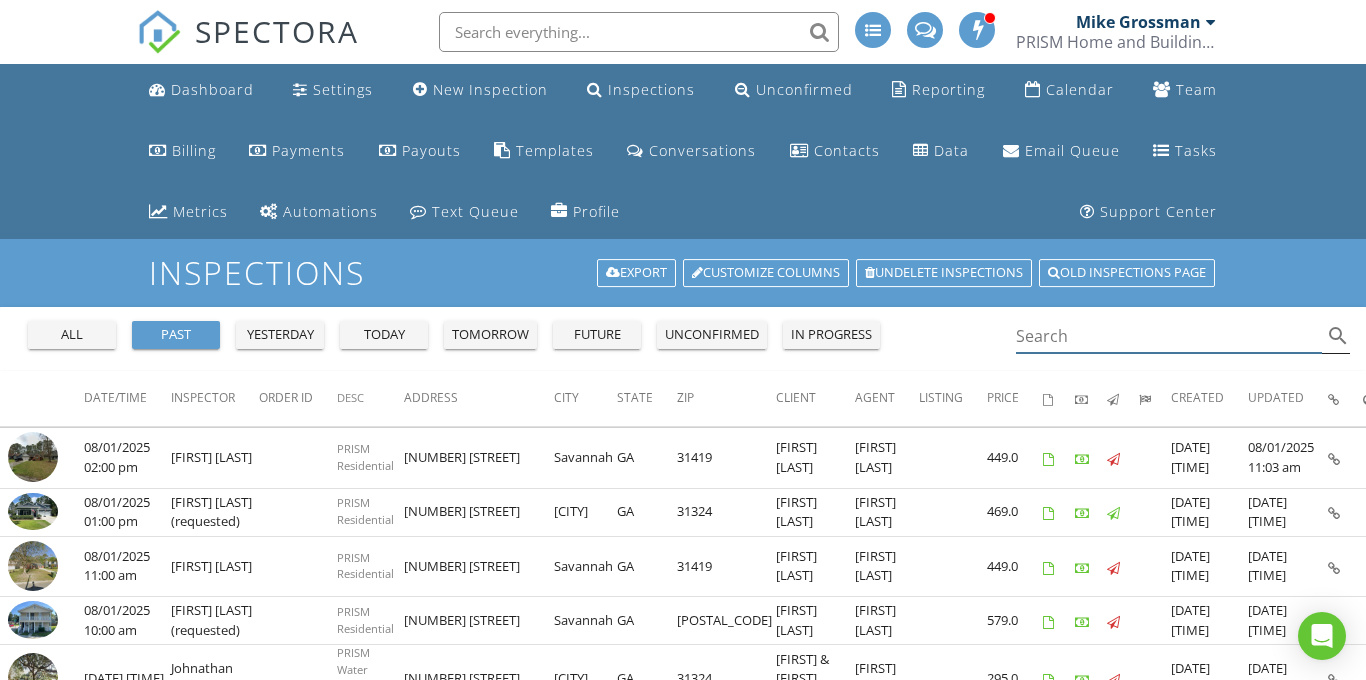 click at bounding box center (1169, 336) 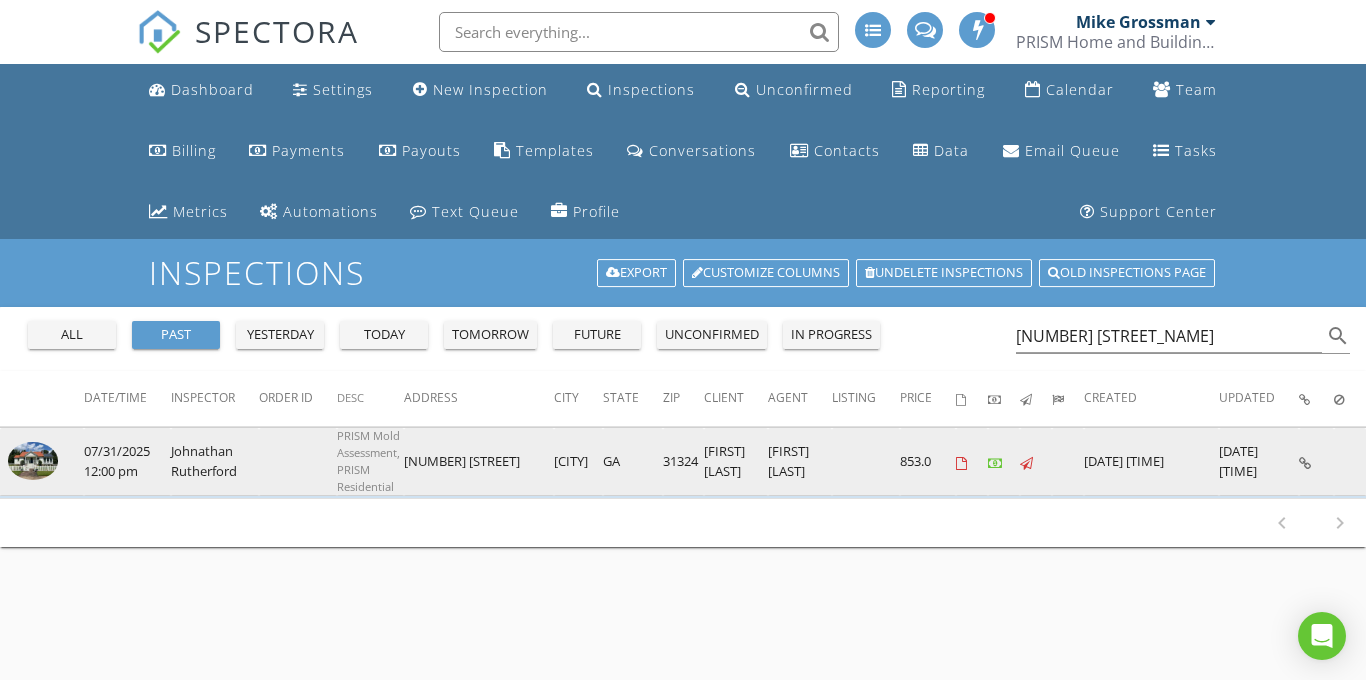 click at bounding box center (1305, 463) 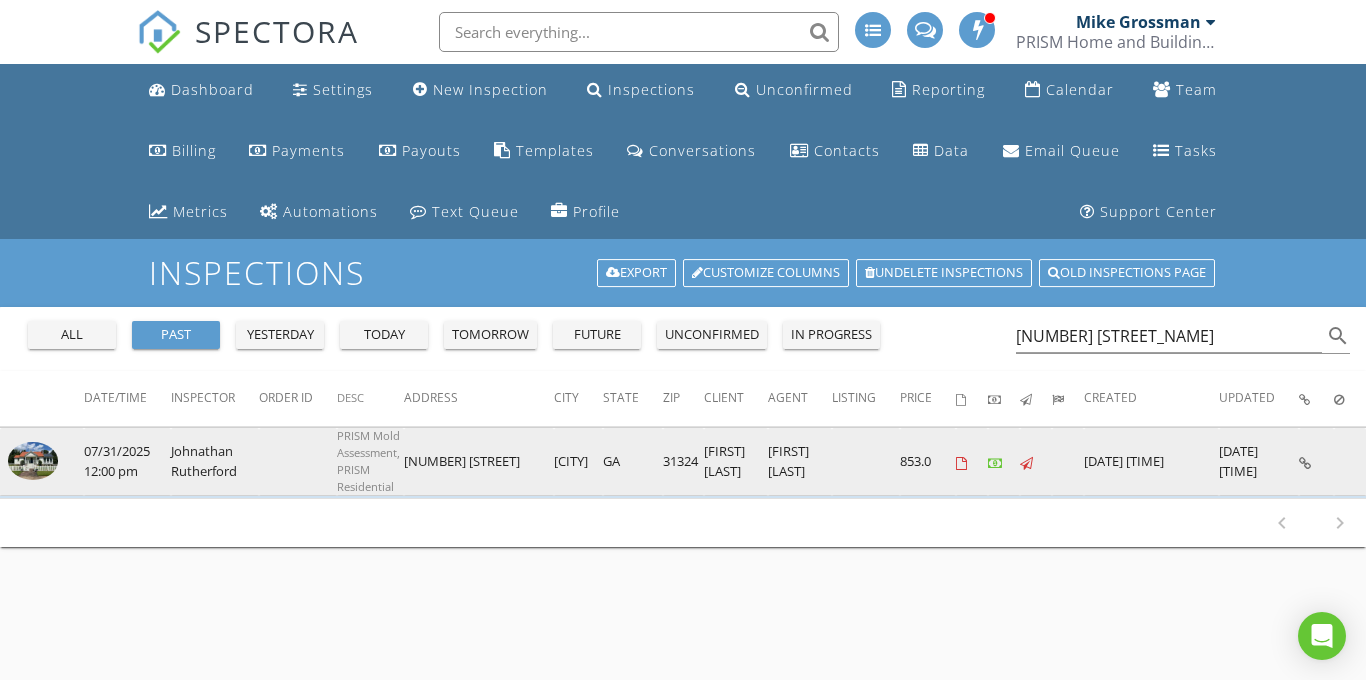 click at bounding box center [1305, 463] 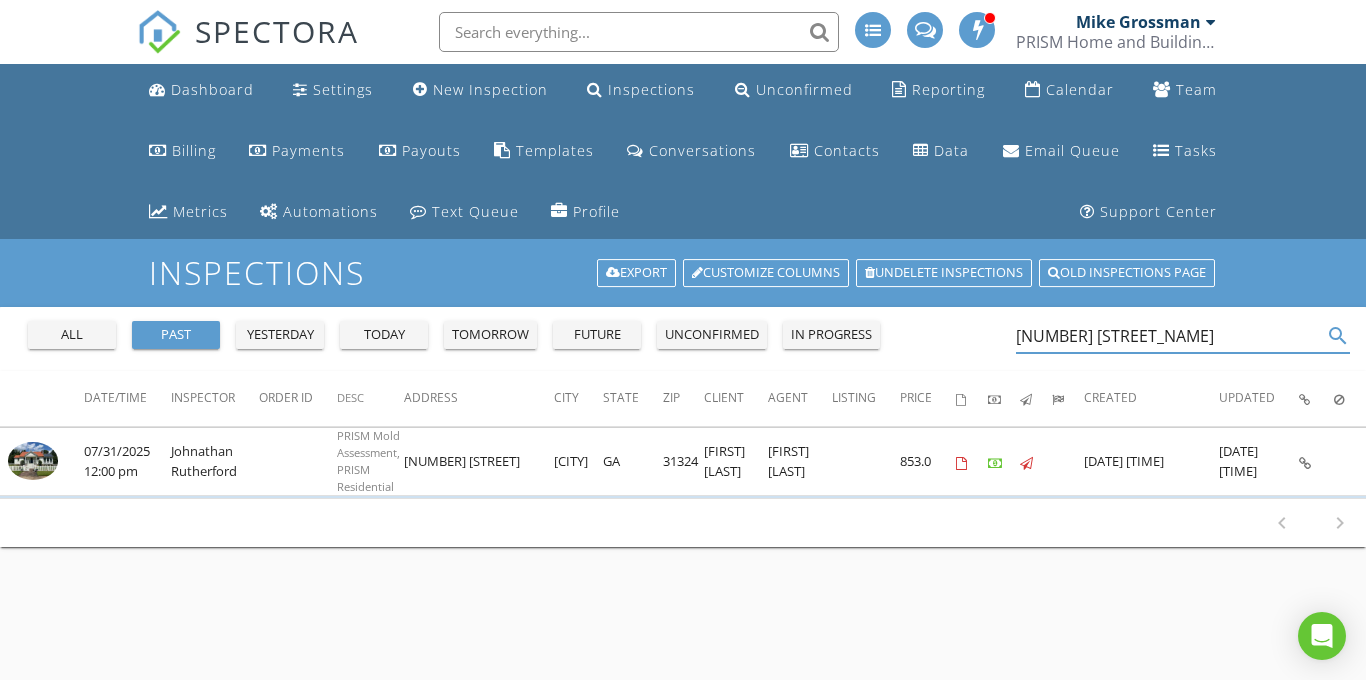 drag, startPoint x: 1018, startPoint y: 334, endPoint x: 1091, endPoint y: 333, distance: 73.00685 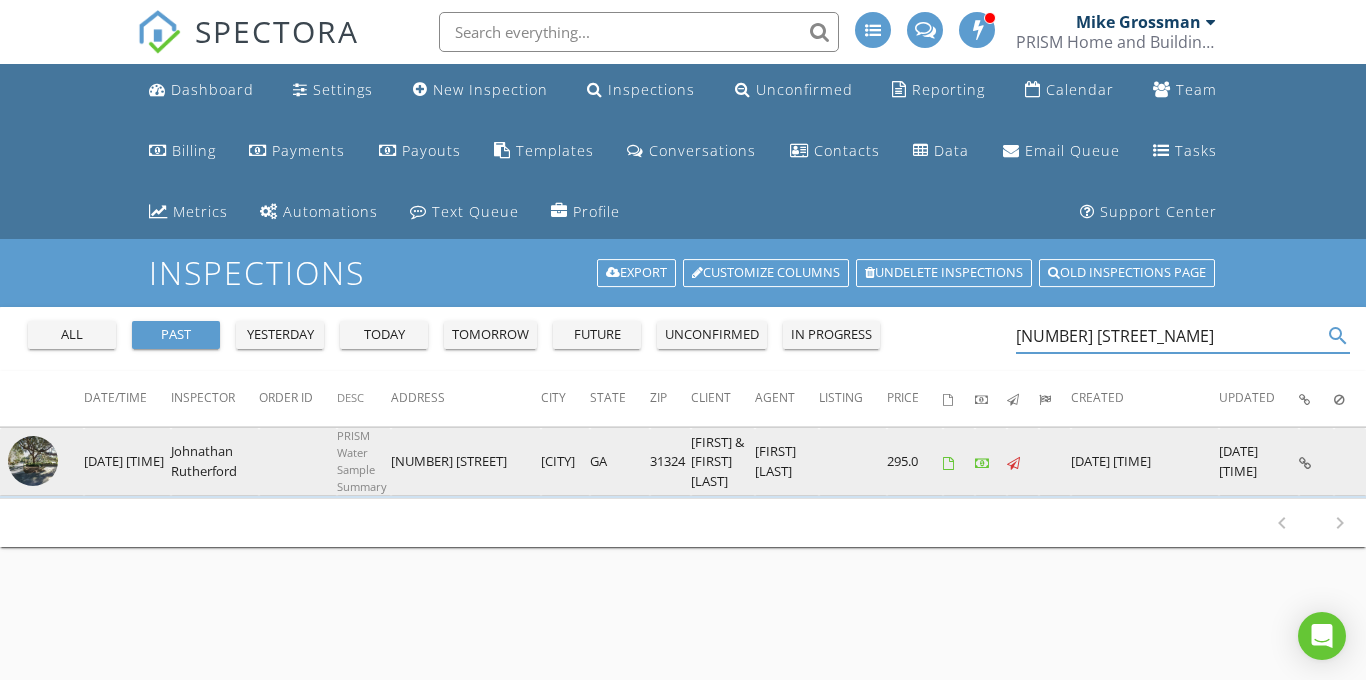 type on "70 marsh" 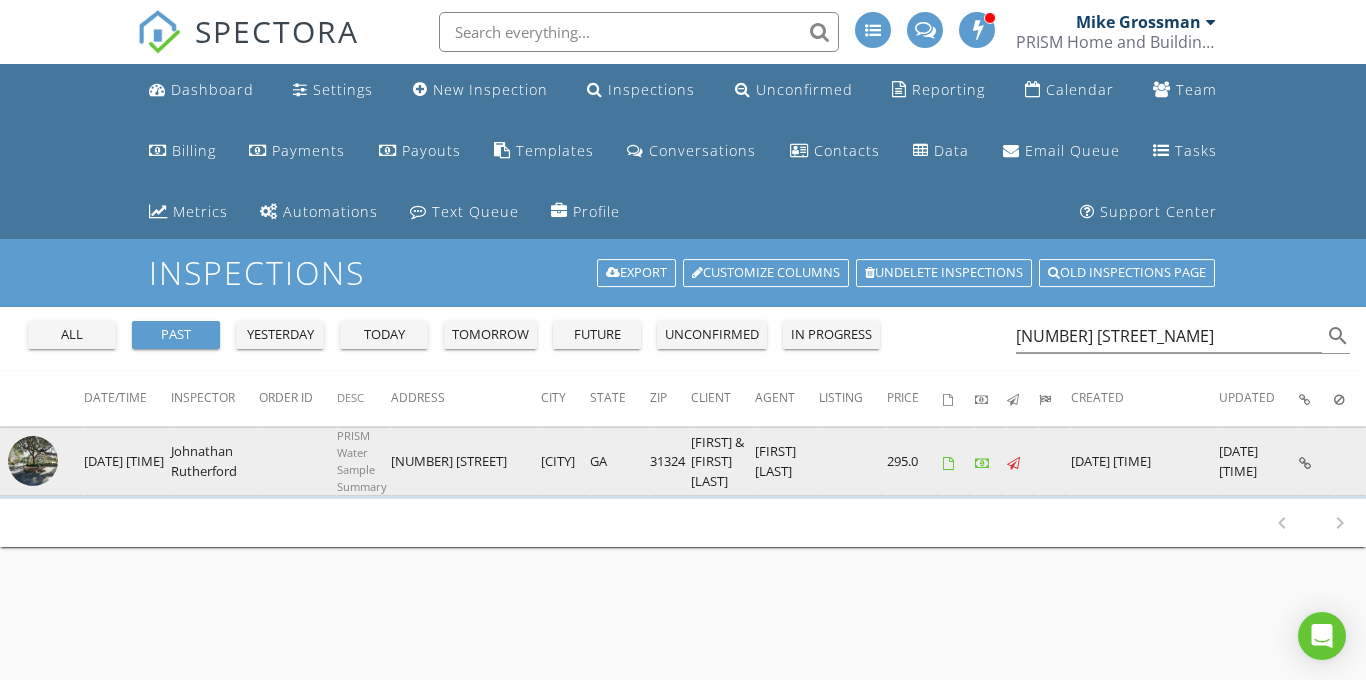click at bounding box center [1305, 463] 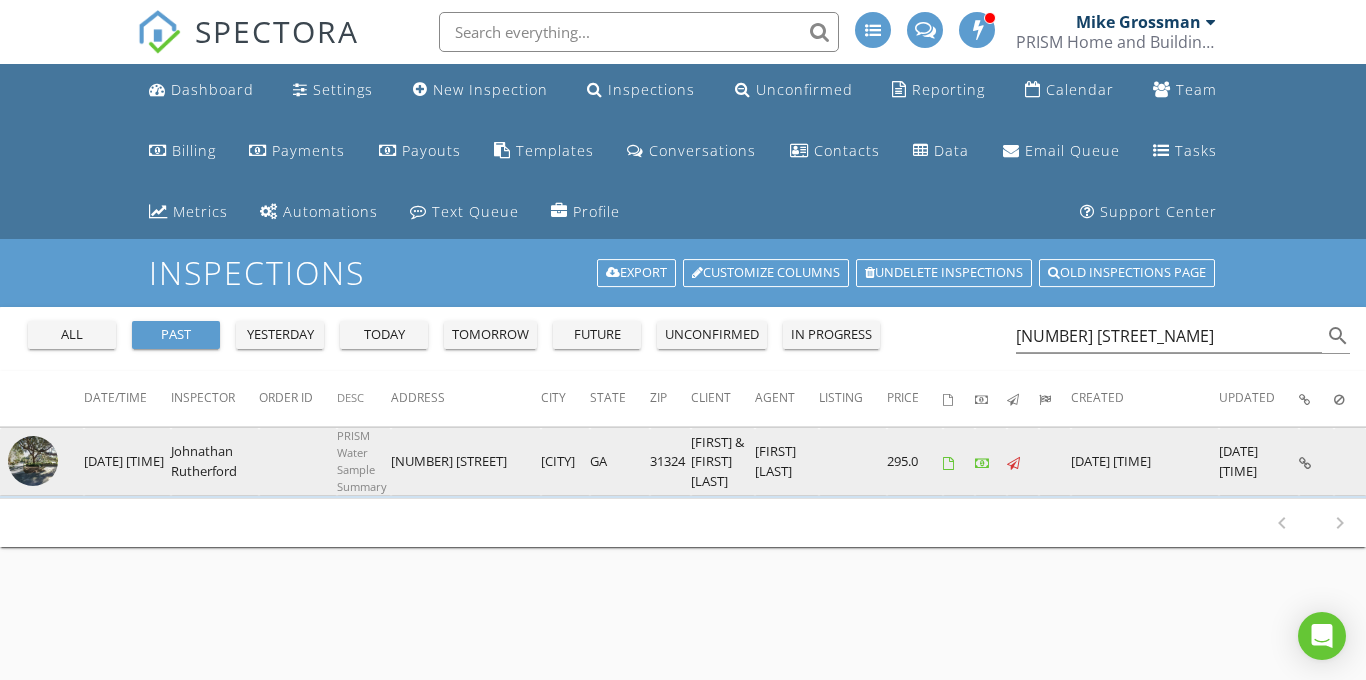 click at bounding box center (1305, 463) 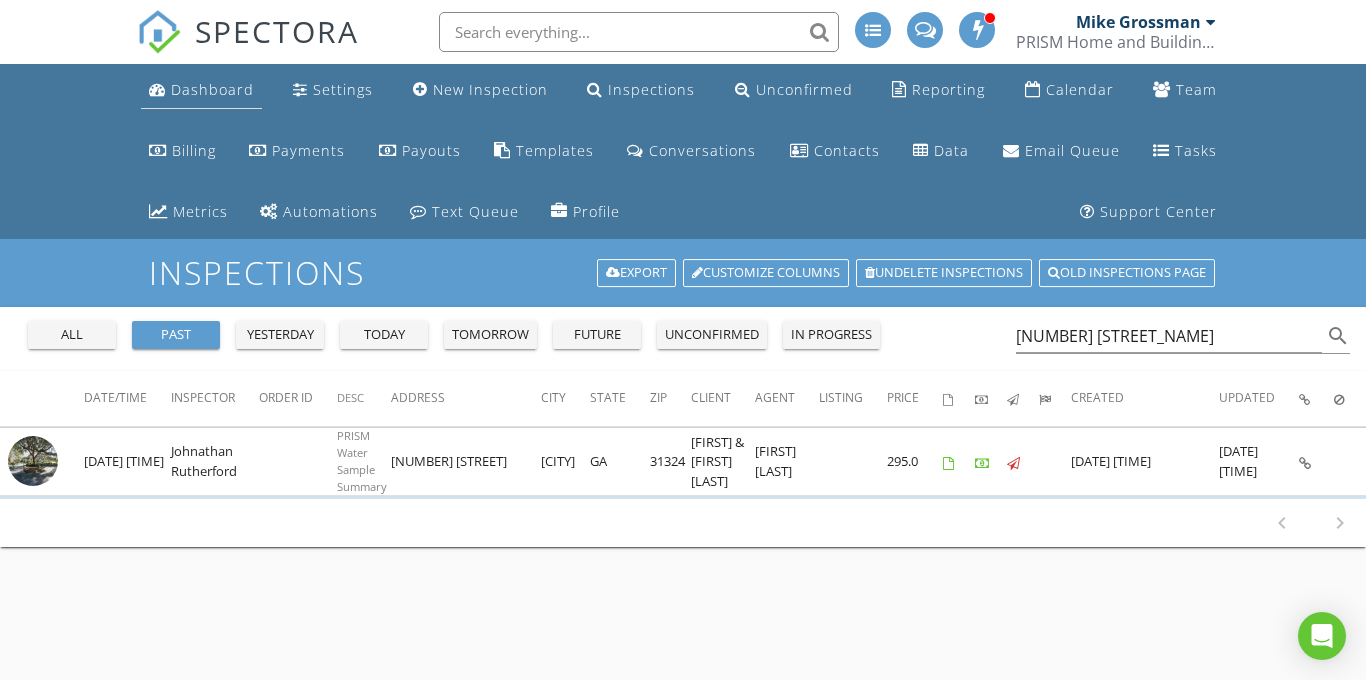 click on "Dashboard" at bounding box center (212, 89) 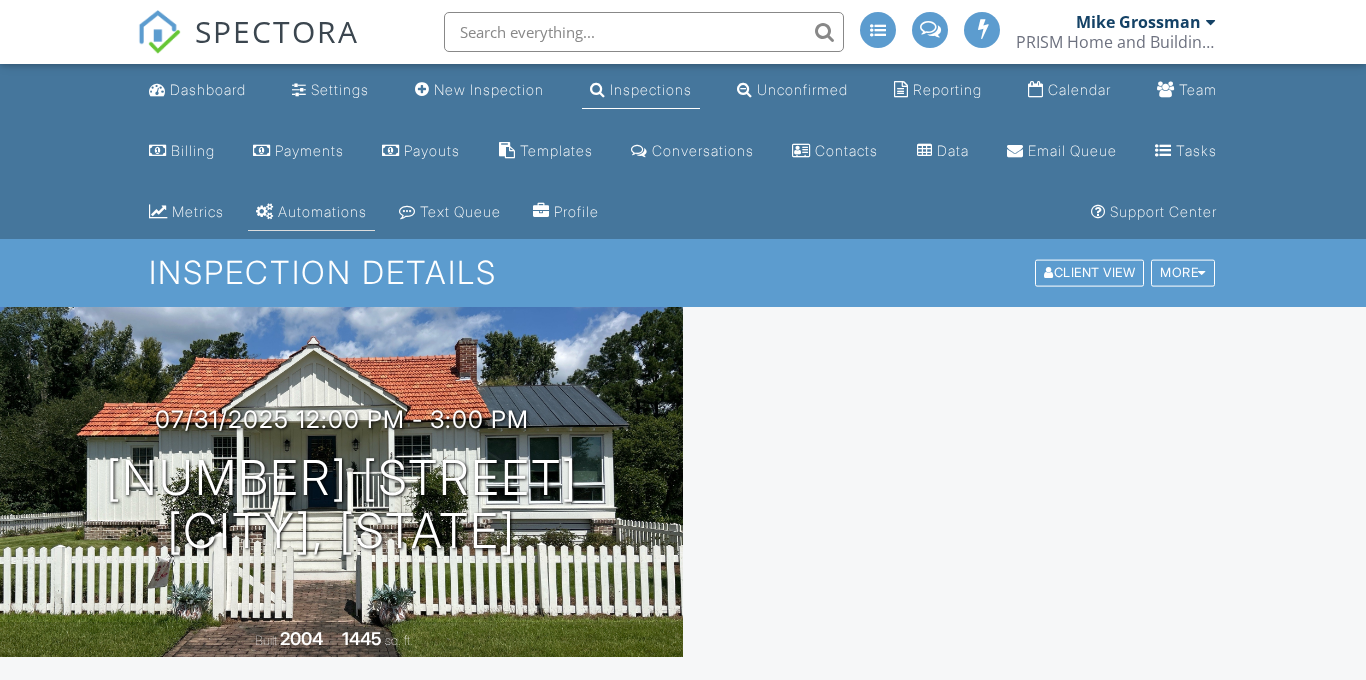 scroll, scrollTop: 0, scrollLeft: 0, axis: both 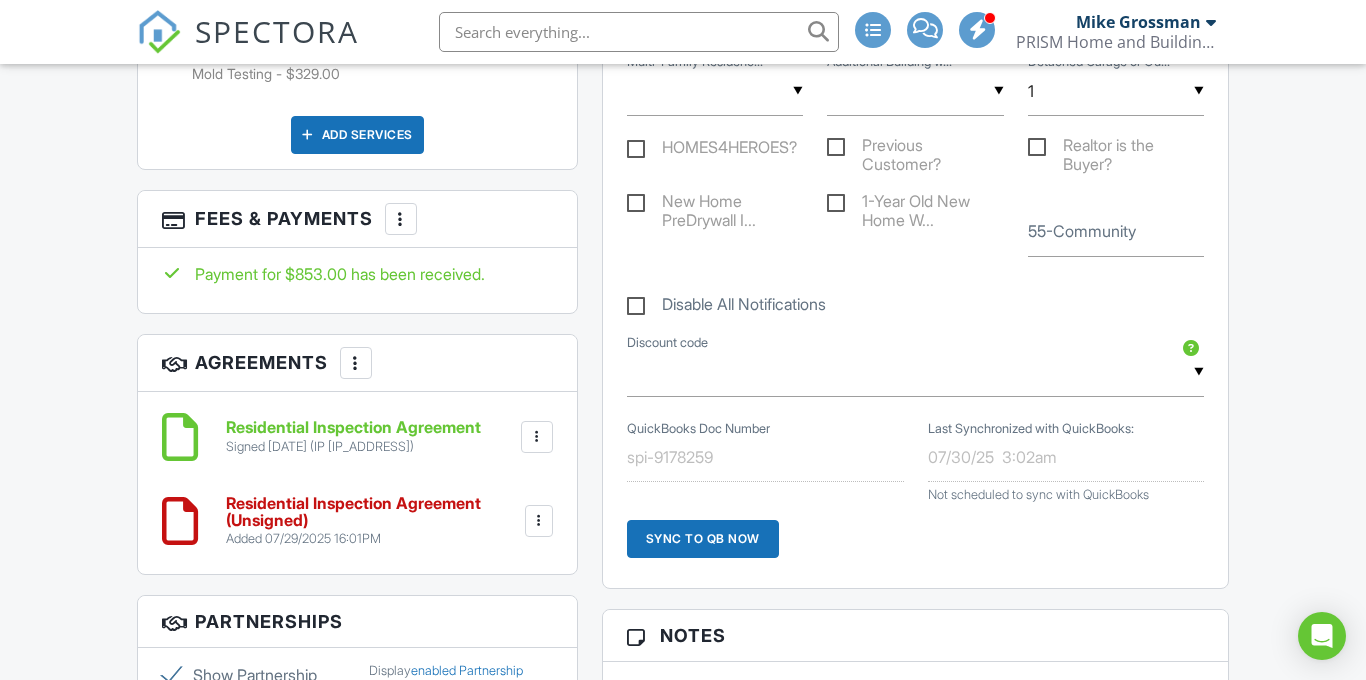 click at bounding box center (539, 521) 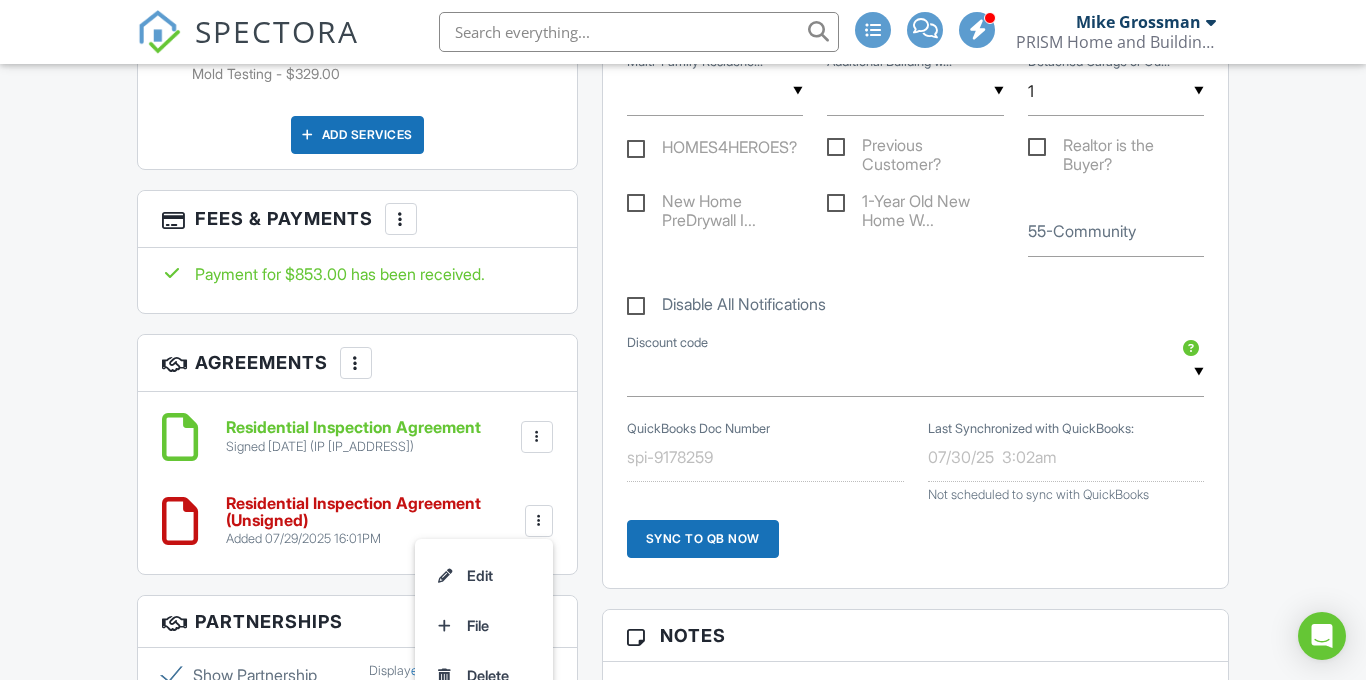 click on "Delete" at bounding box center (484, 676) 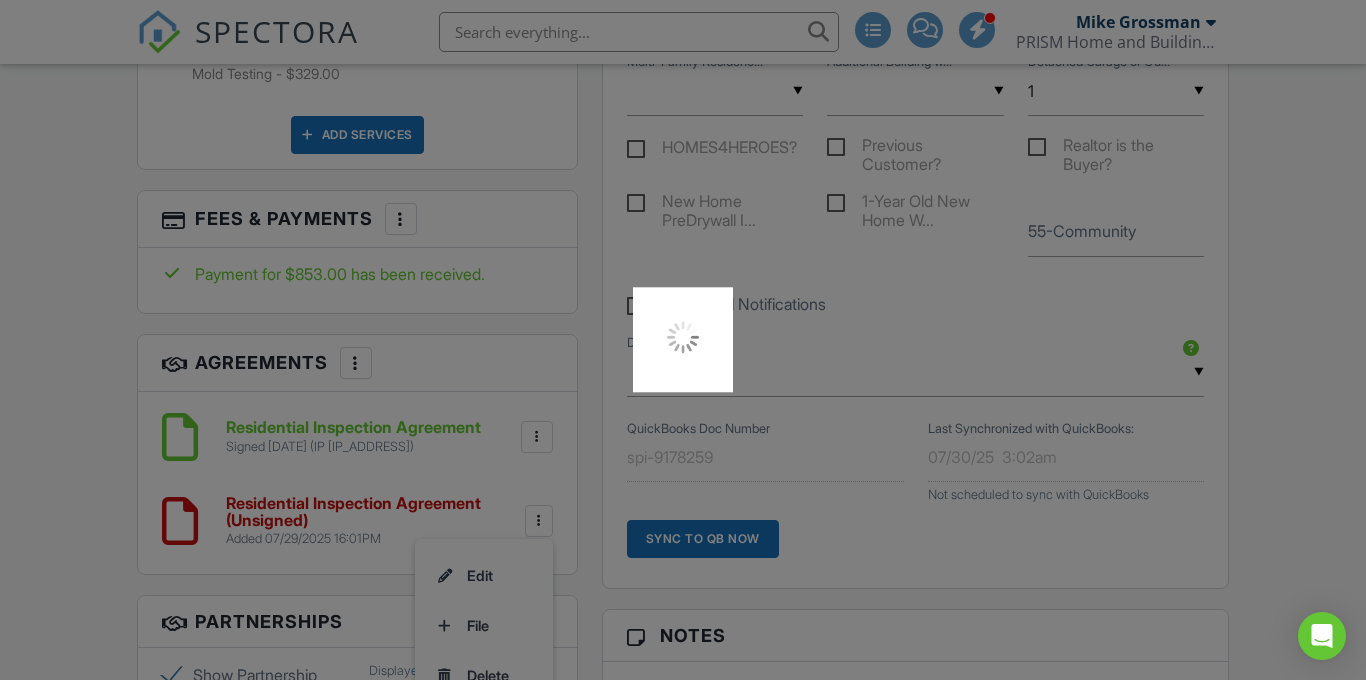 scroll, scrollTop: 1274, scrollLeft: 0, axis: vertical 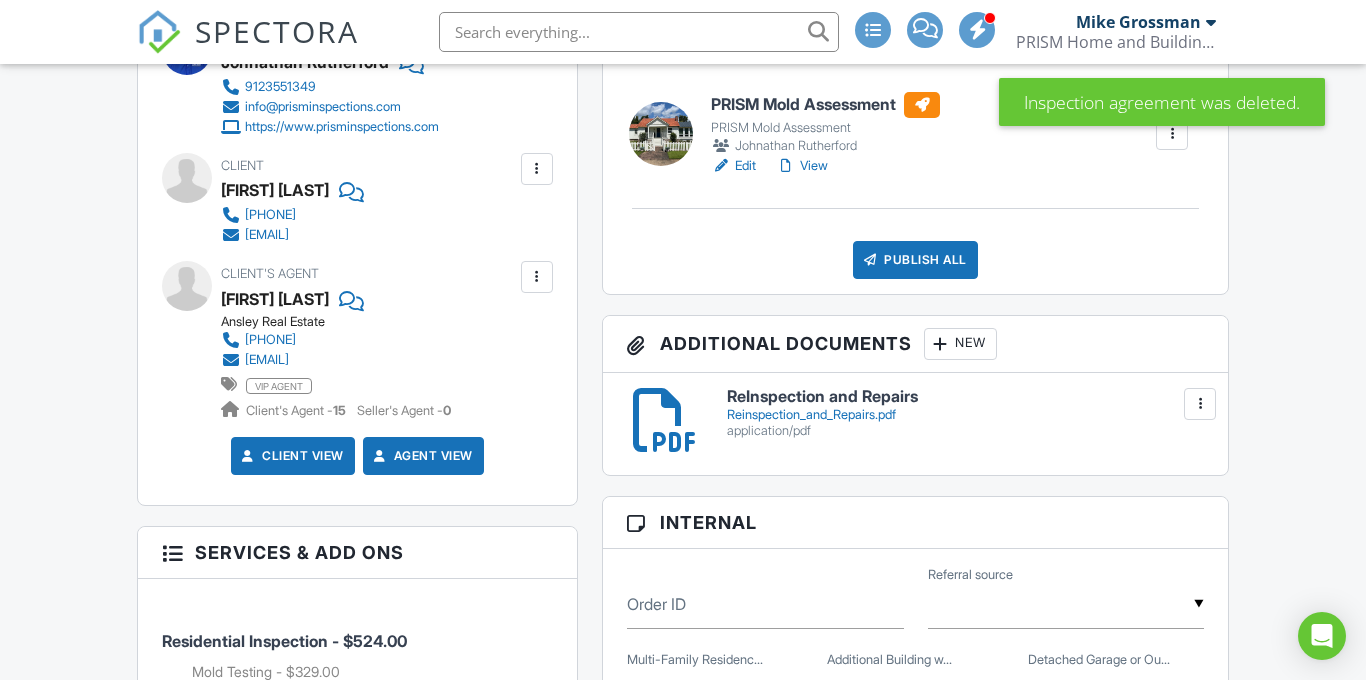 click on "New" at bounding box center (960, 344) 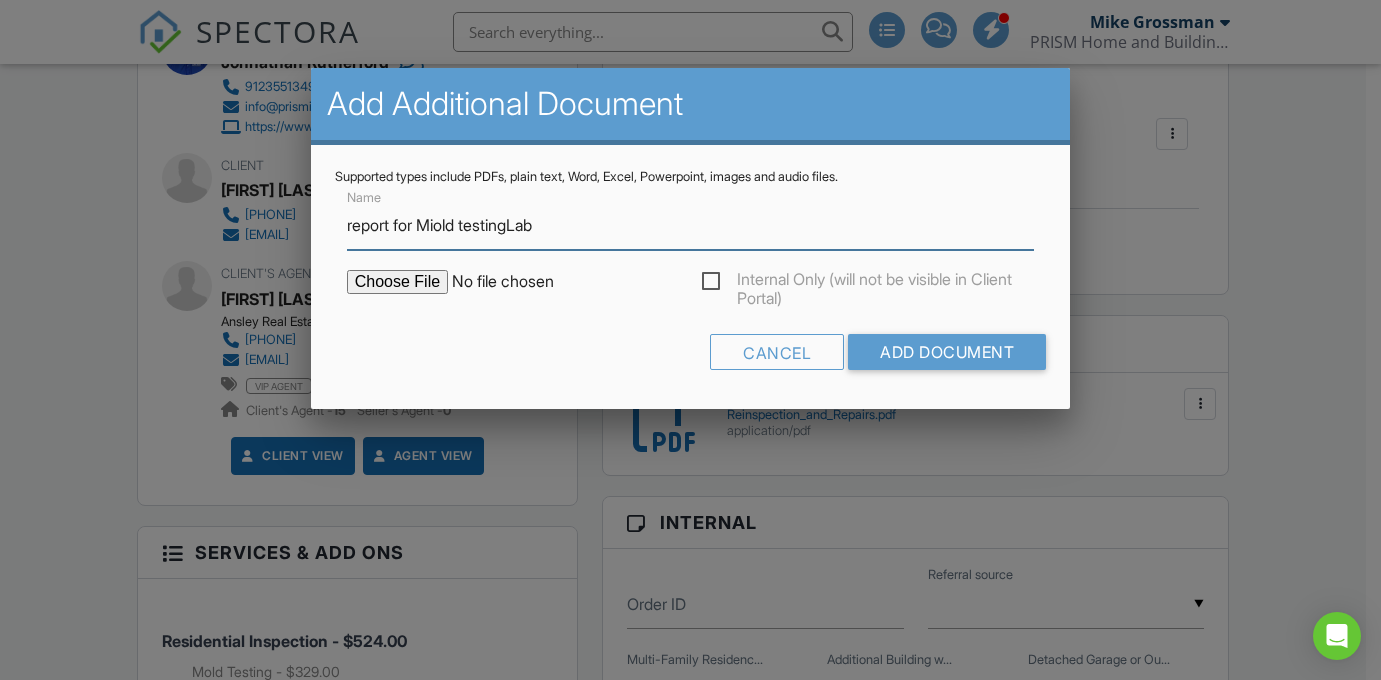 click on "report for Miold testingLab" at bounding box center (691, 225) 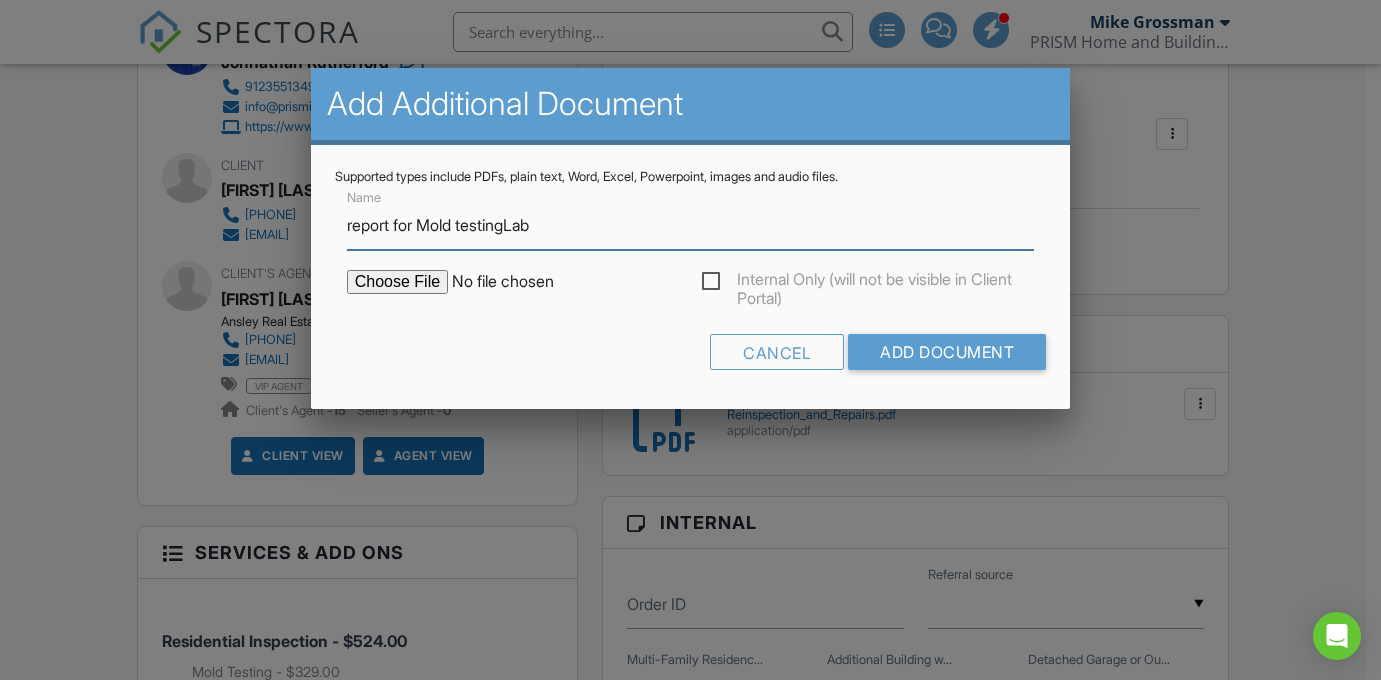 click on "report for Mold testingLab" at bounding box center [691, 225] 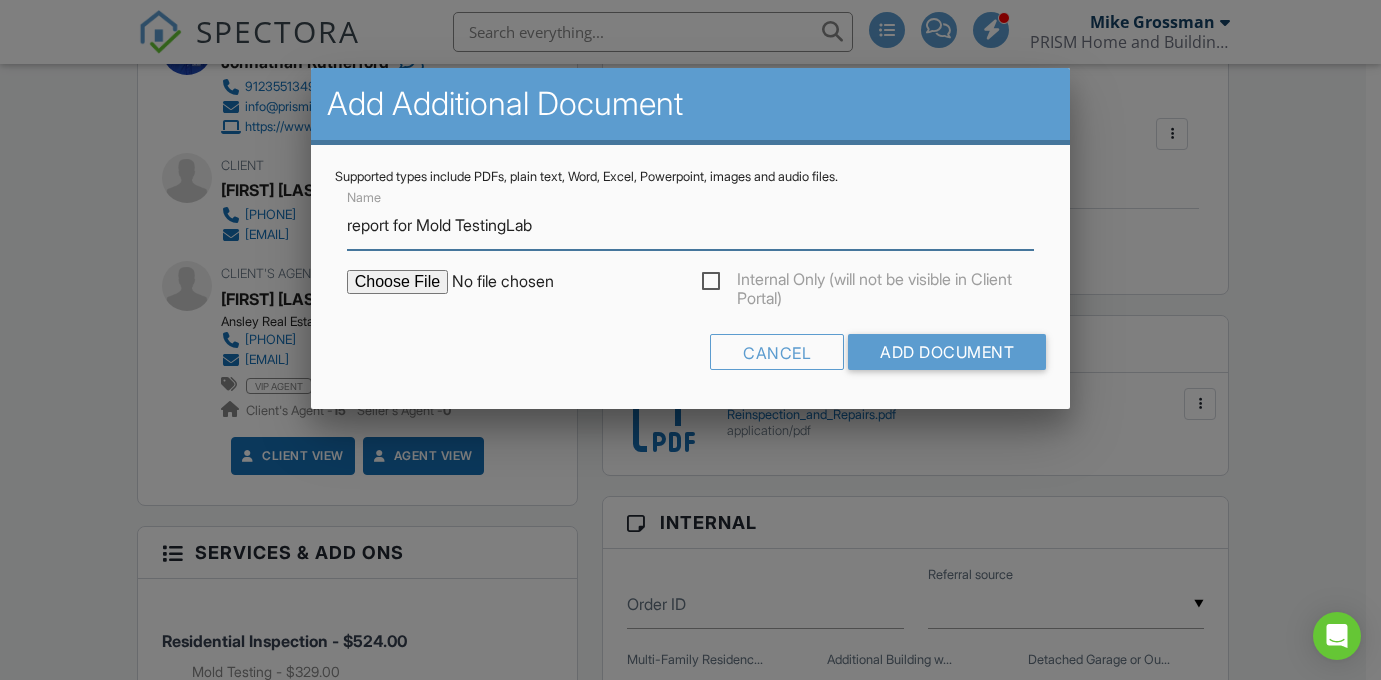 drag, startPoint x: 524, startPoint y: 231, endPoint x: 562, endPoint y: 231, distance: 38 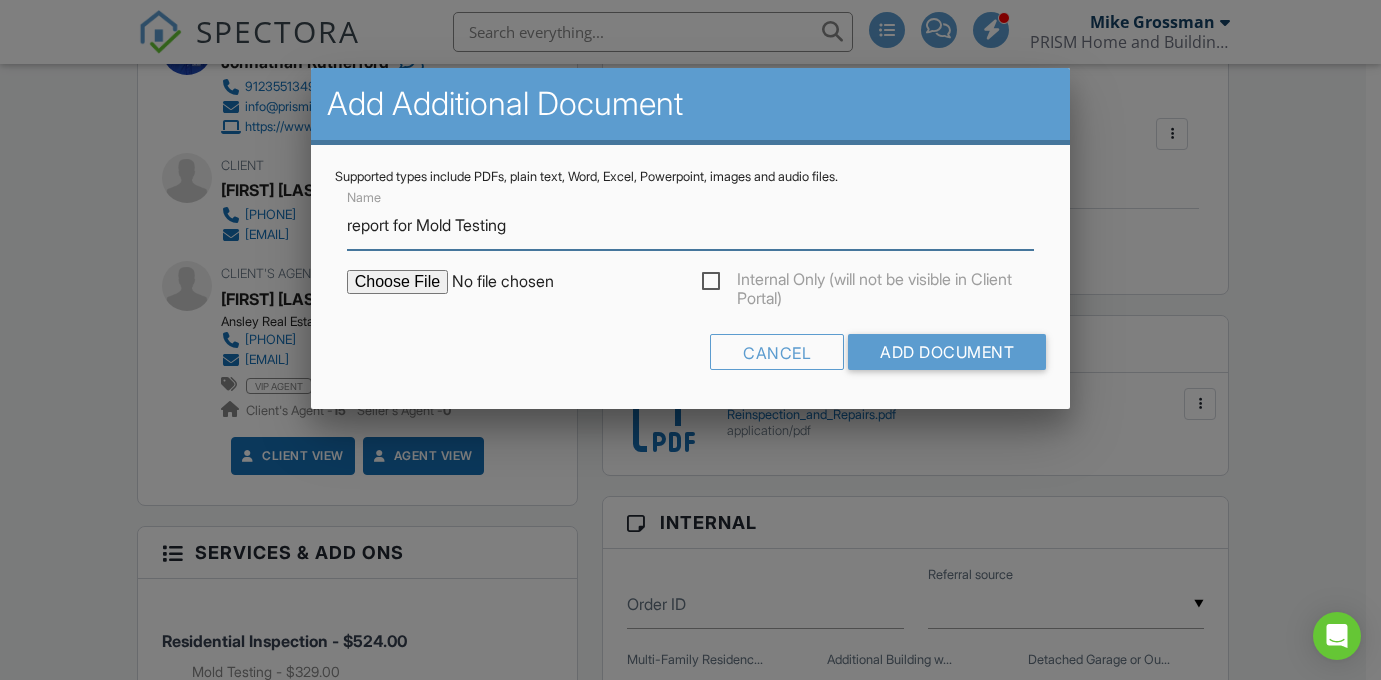 drag, startPoint x: 354, startPoint y: 225, endPoint x: 333, endPoint y: 224, distance: 21.023796 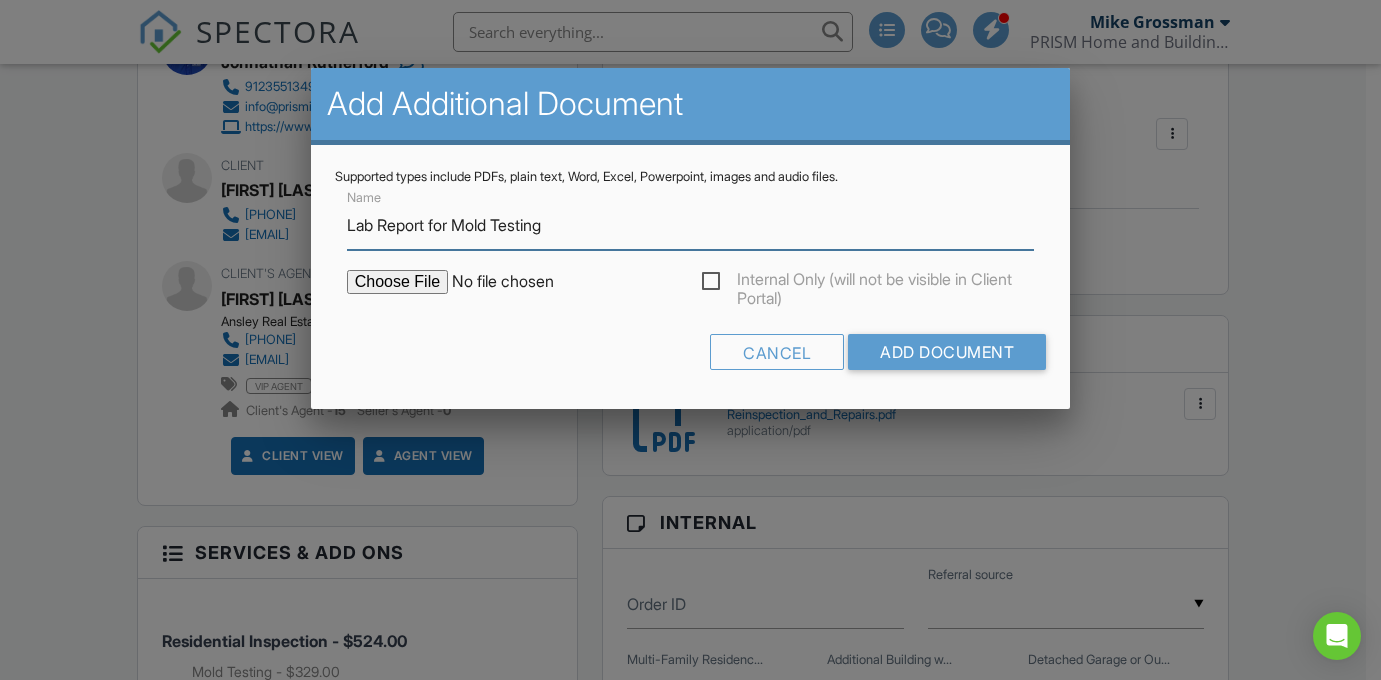 type on "Lab Report for Mold Testing" 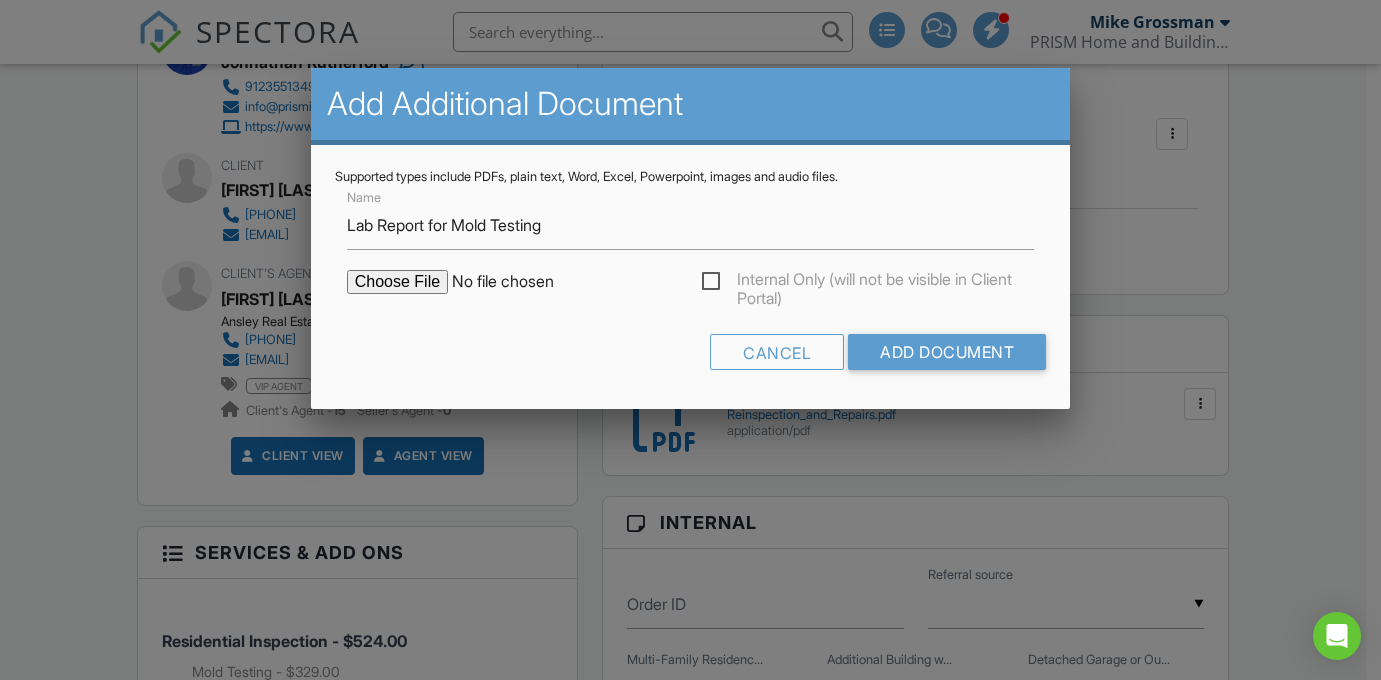 click at bounding box center [517, 282] 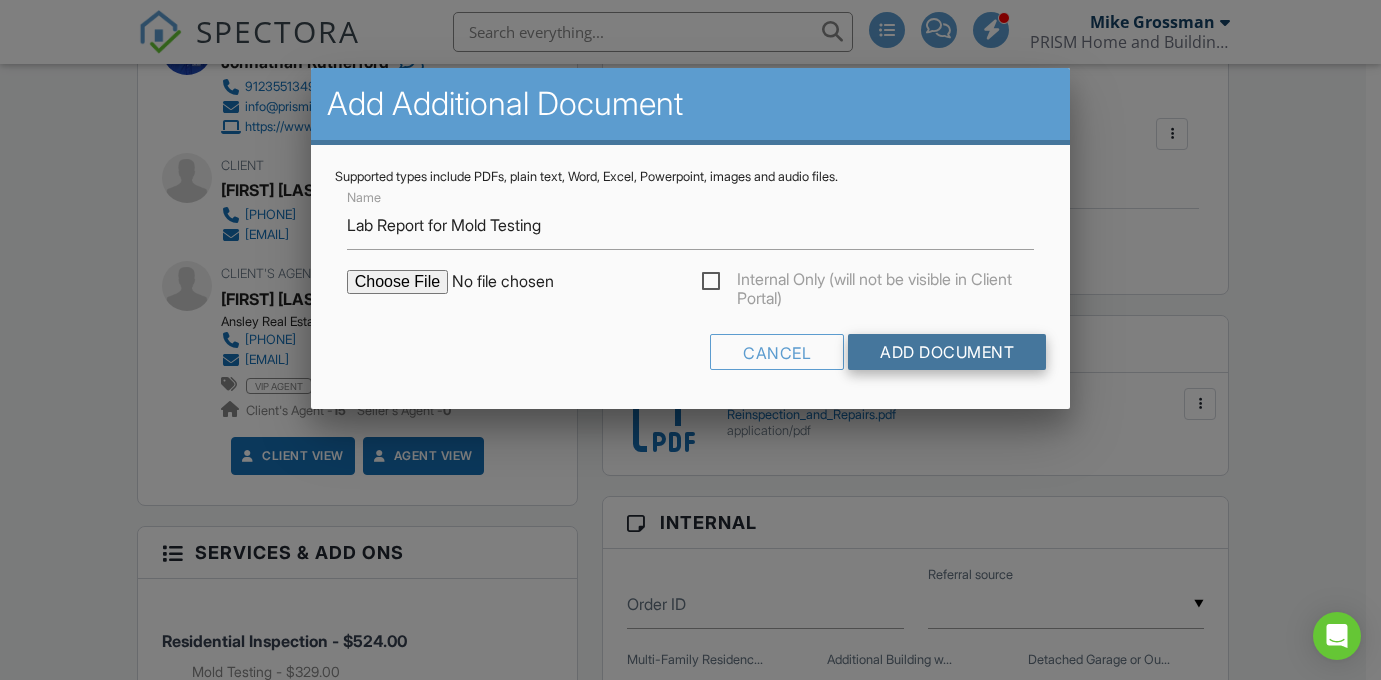 click on "Add Document" at bounding box center [947, 352] 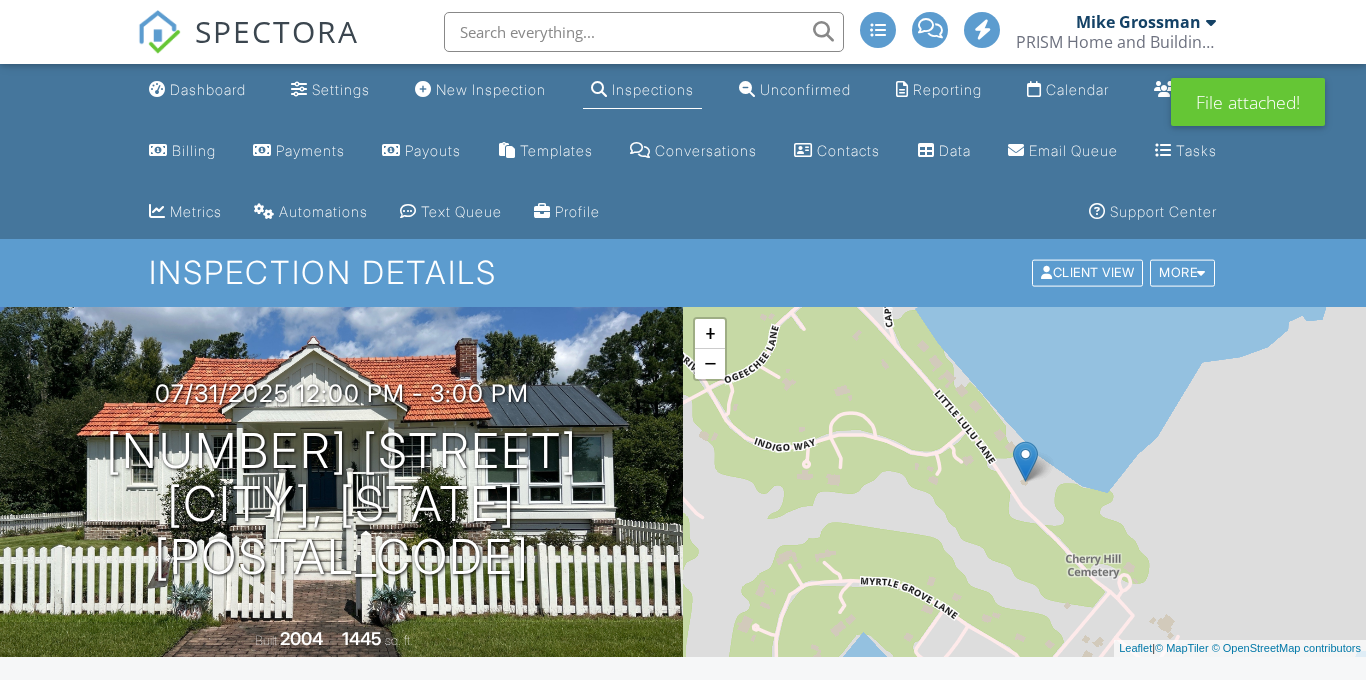 scroll, scrollTop: 0, scrollLeft: 0, axis: both 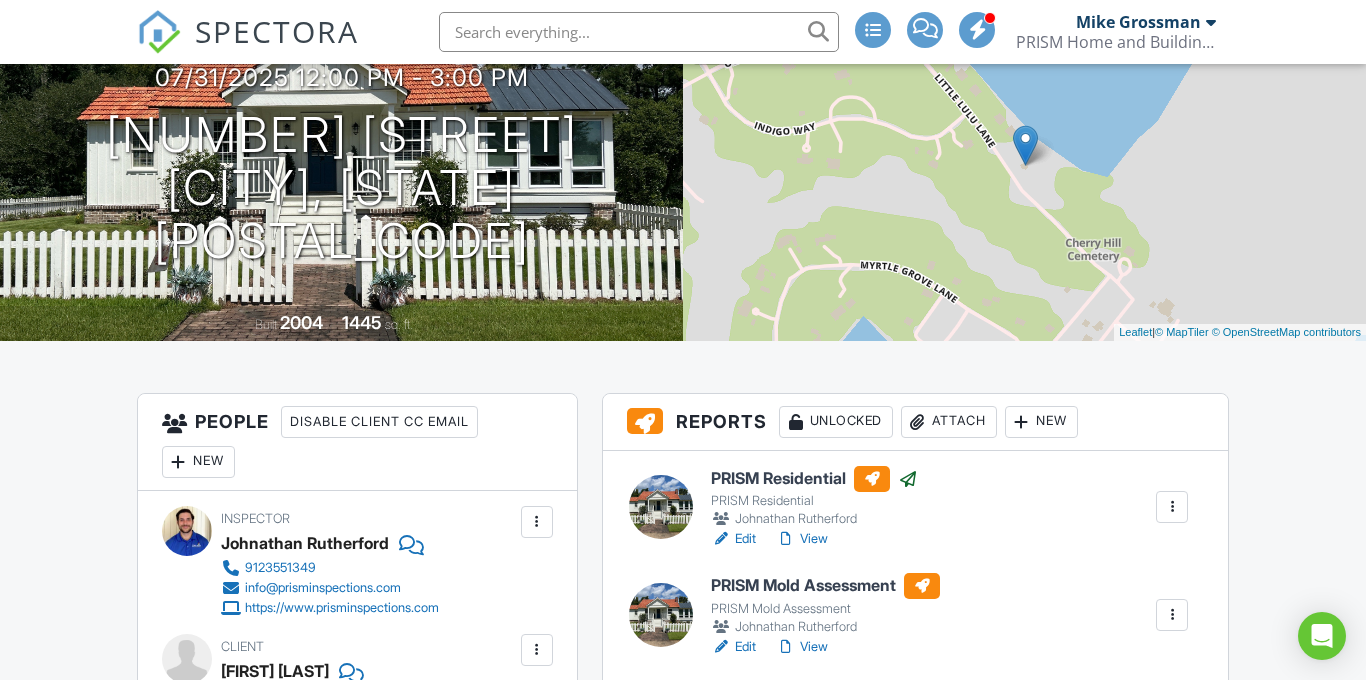 click on "View" at bounding box center [802, 539] 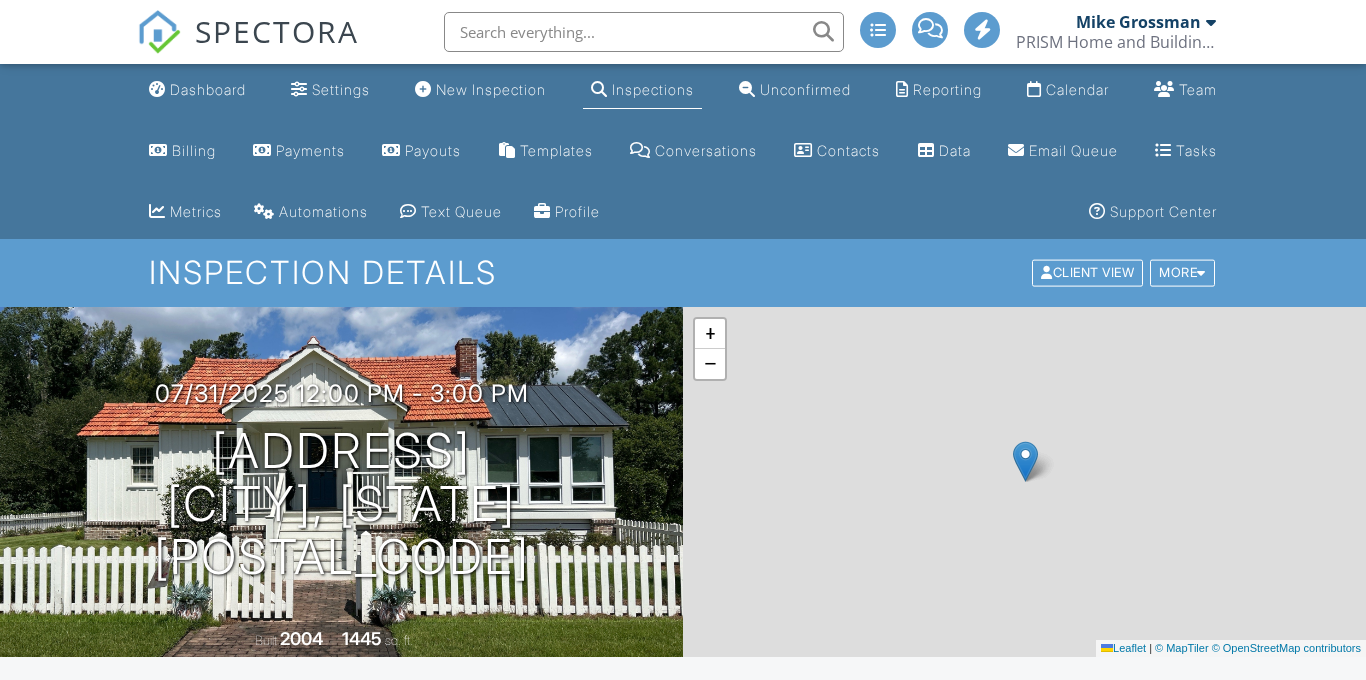 scroll, scrollTop: 0, scrollLeft: 0, axis: both 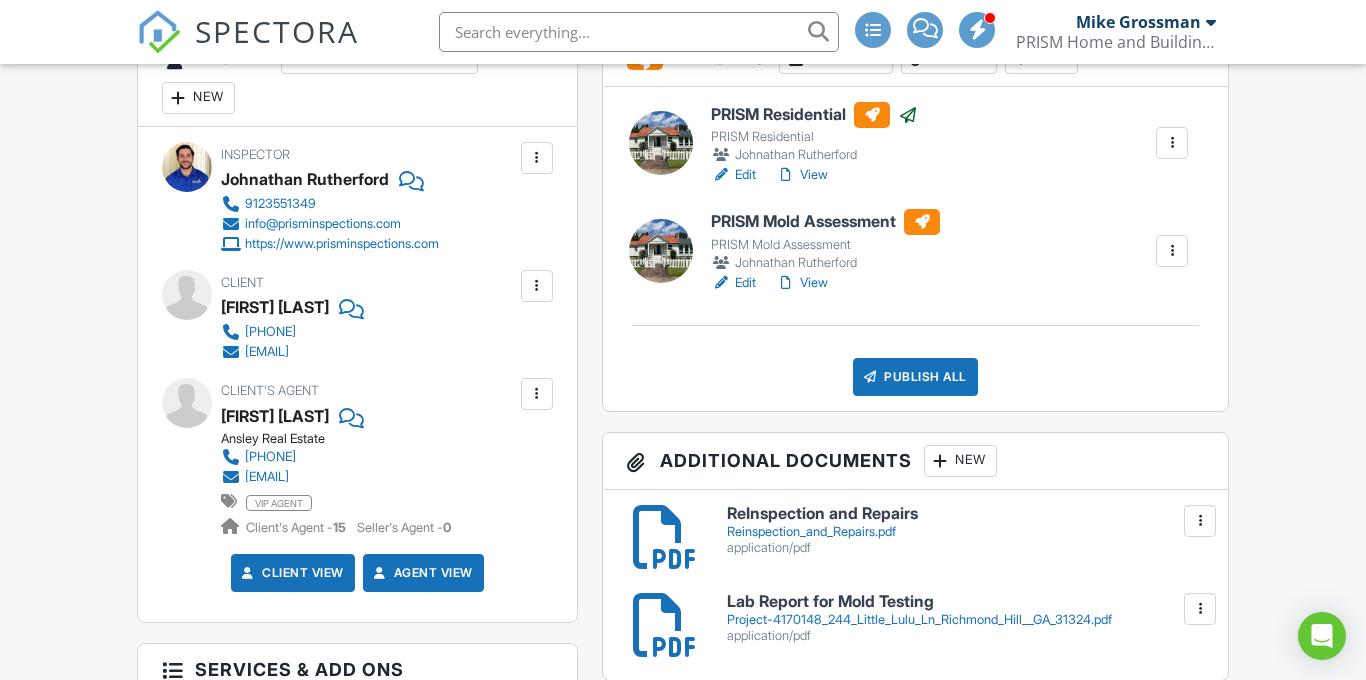 click on "Edit" at bounding box center [733, 283] 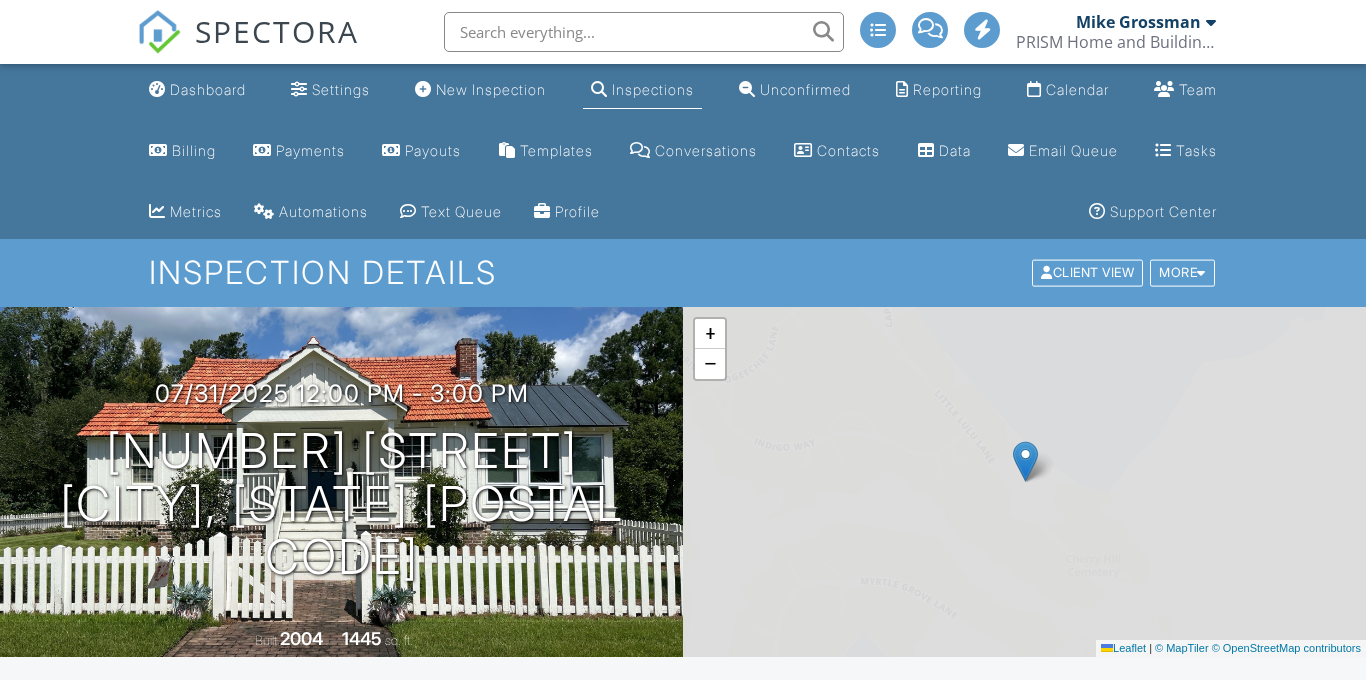 scroll, scrollTop: 0, scrollLeft: 0, axis: both 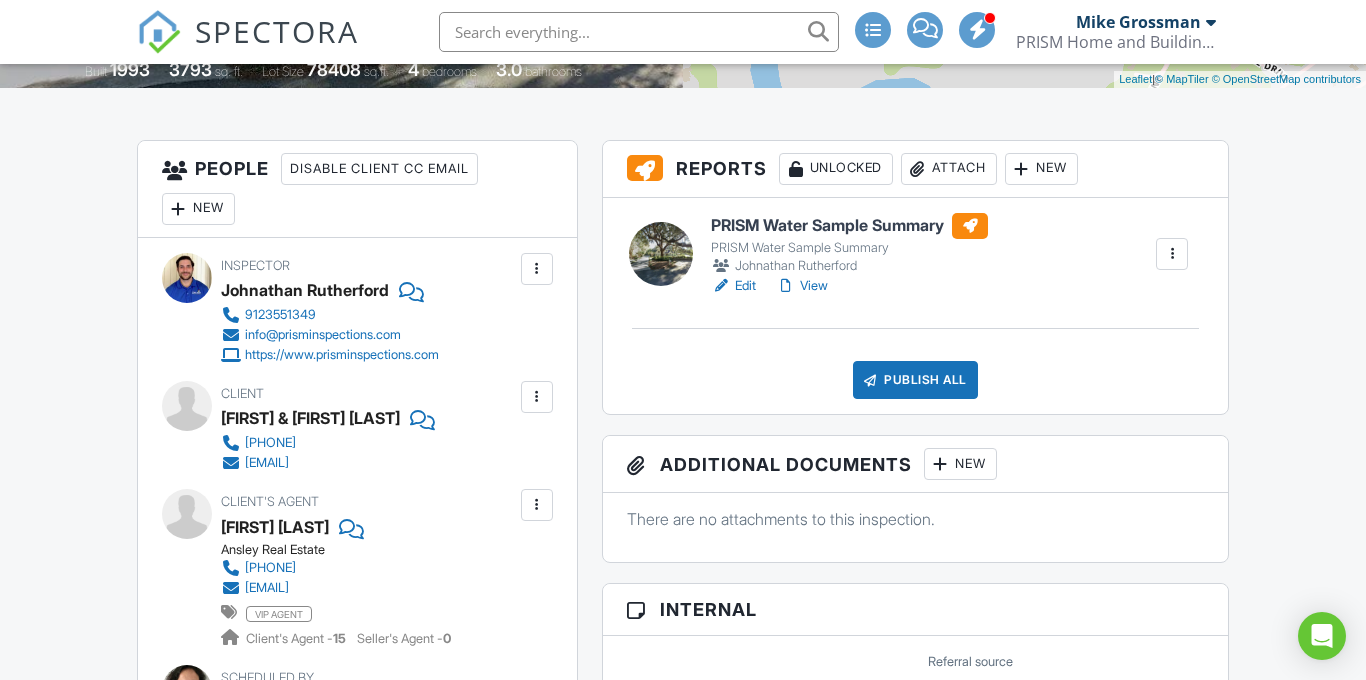 click on "New" at bounding box center (960, 464) 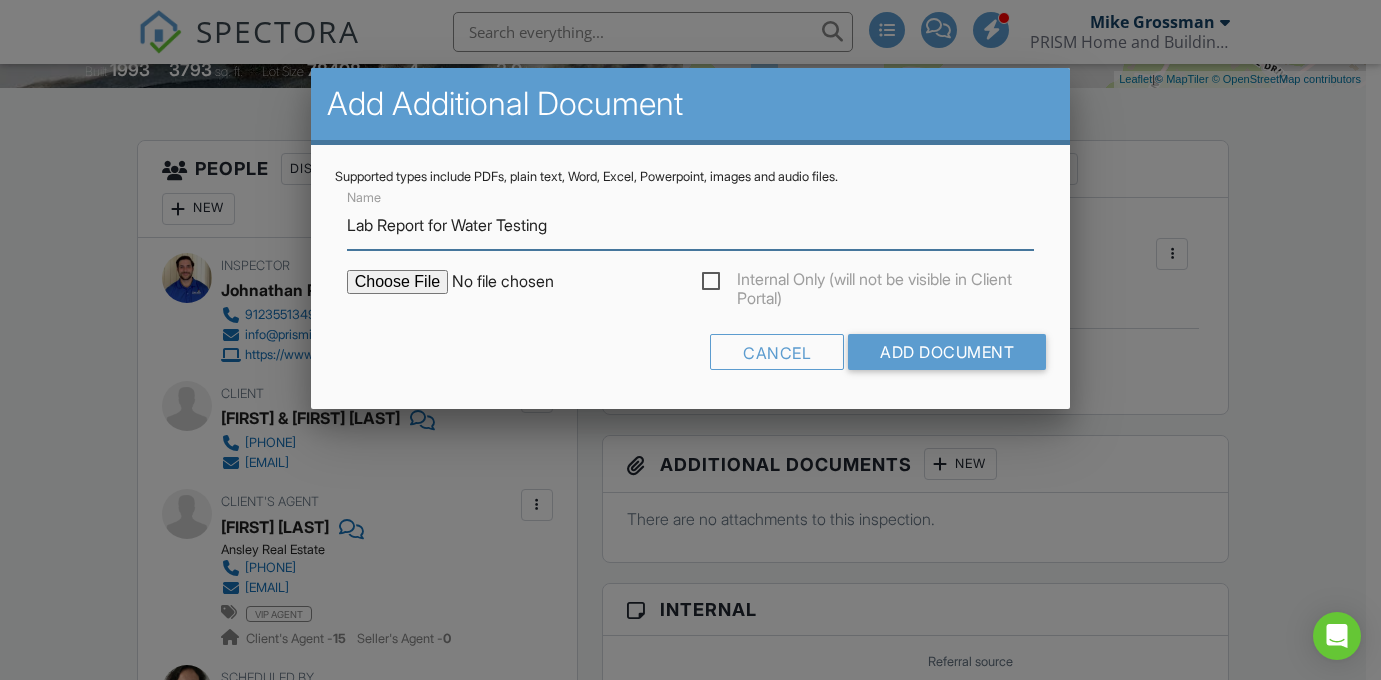 type on "Lab Report for Water Testing" 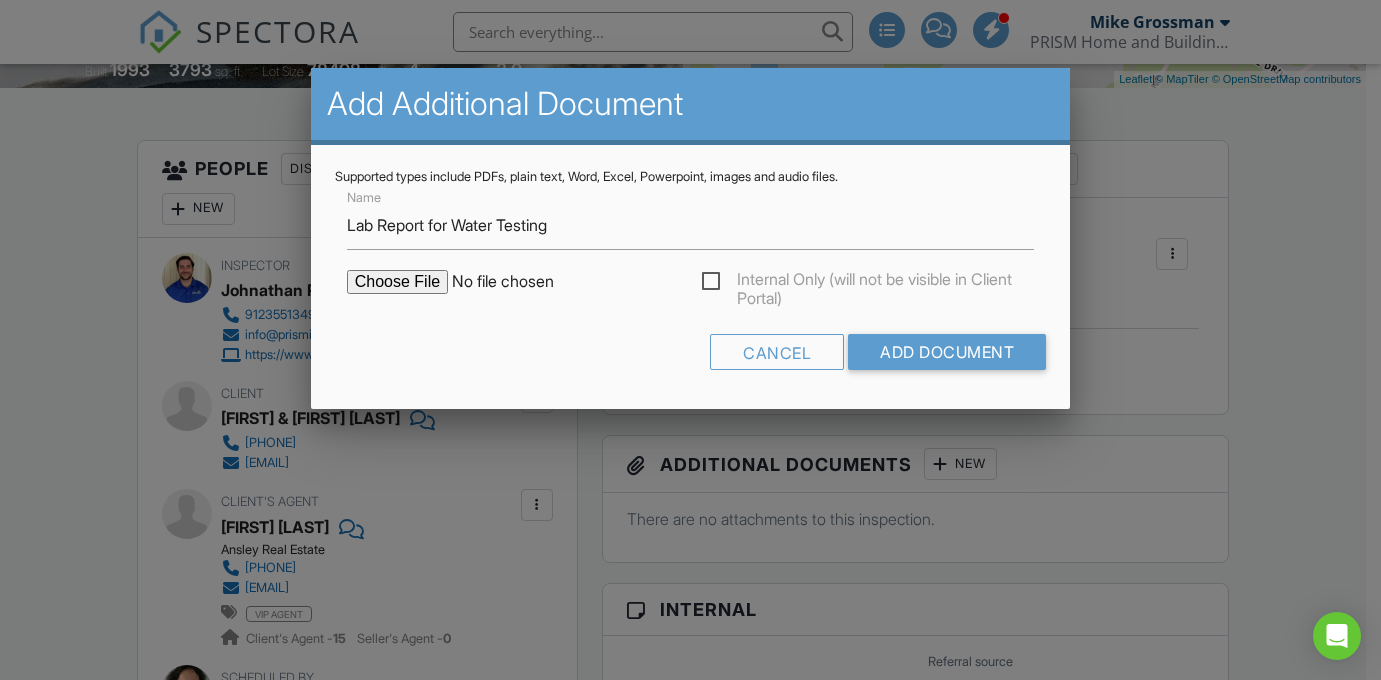 click at bounding box center (517, 282) 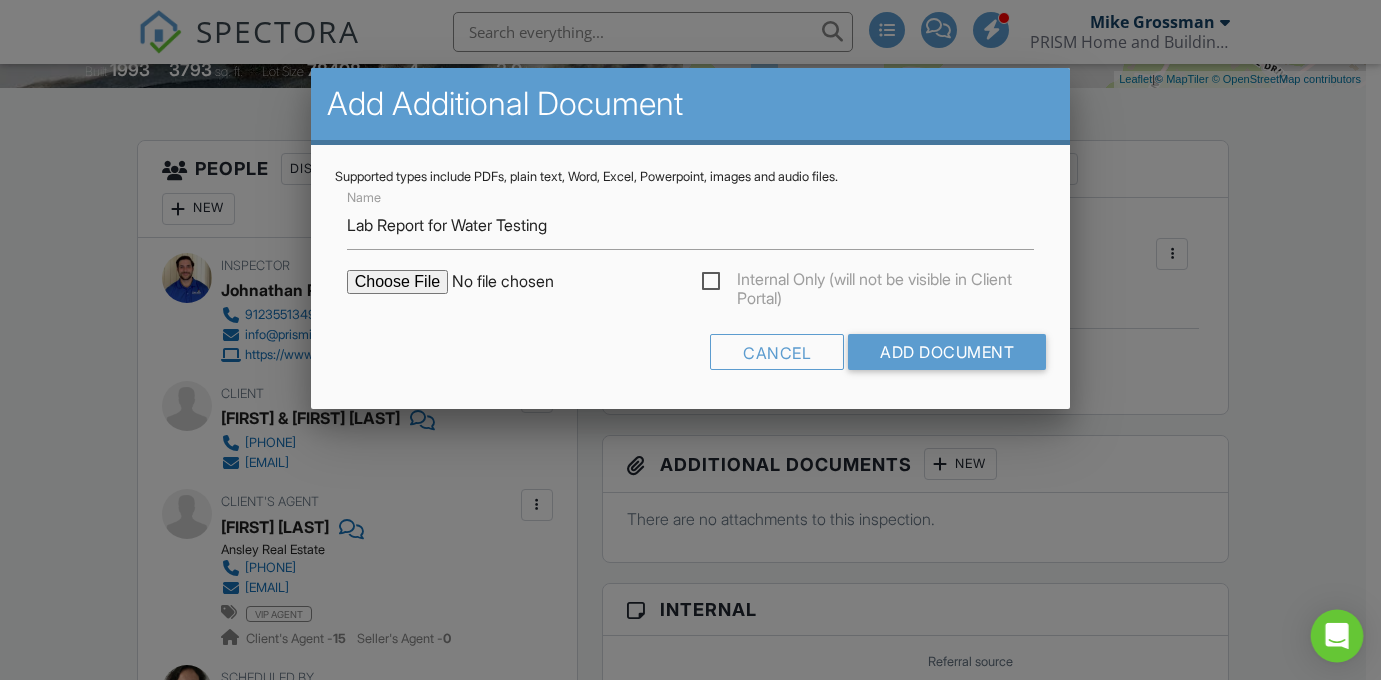 type on "C:\fakepath\PRISM S25G397 MARSH CREEK.pdf" 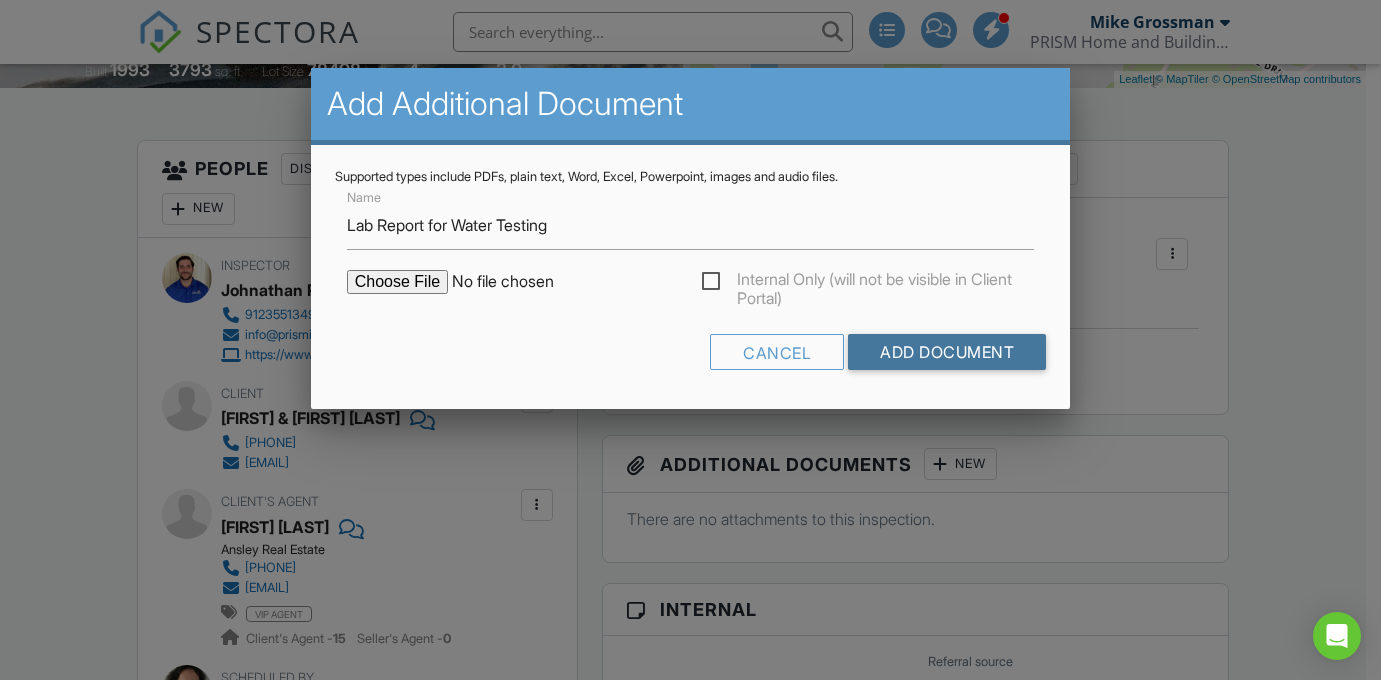 click on "Add Document" at bounding box center (947, 352) 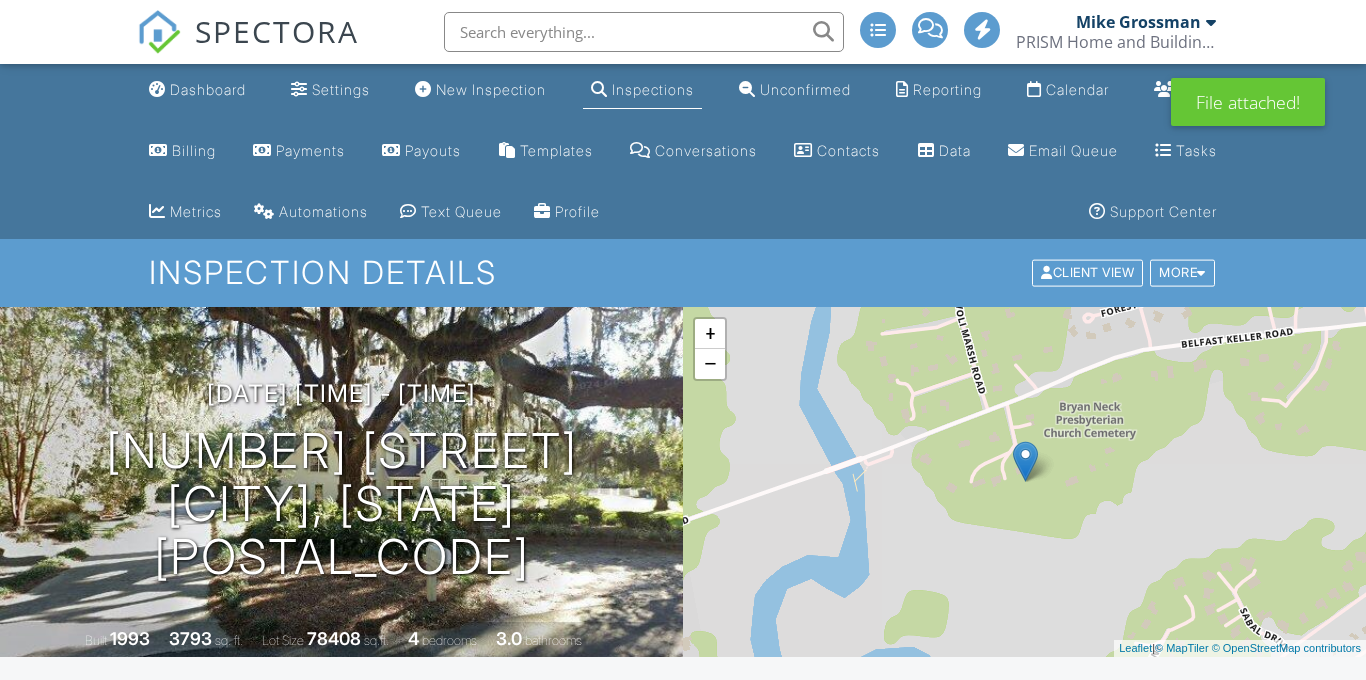 scroll, scrollTop: 0, scrollLeft: 0, axis: both 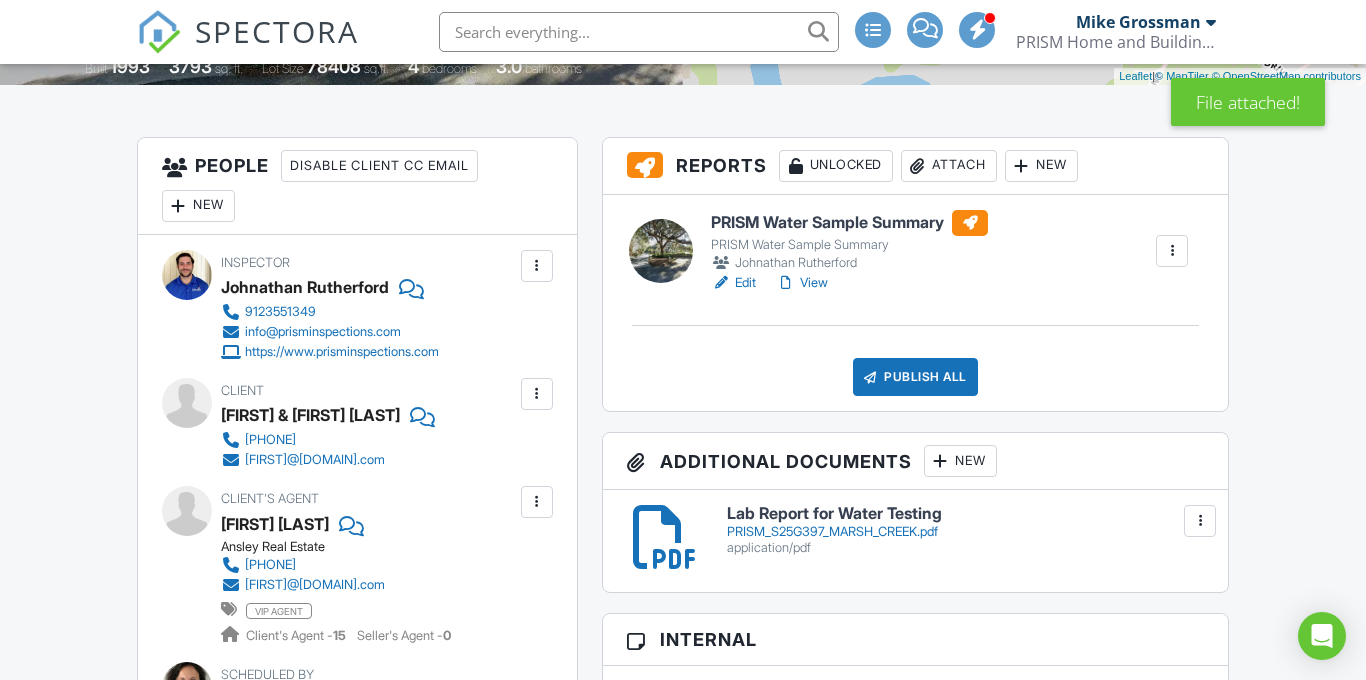 click on "Edit" at bounding box center (733, 283) 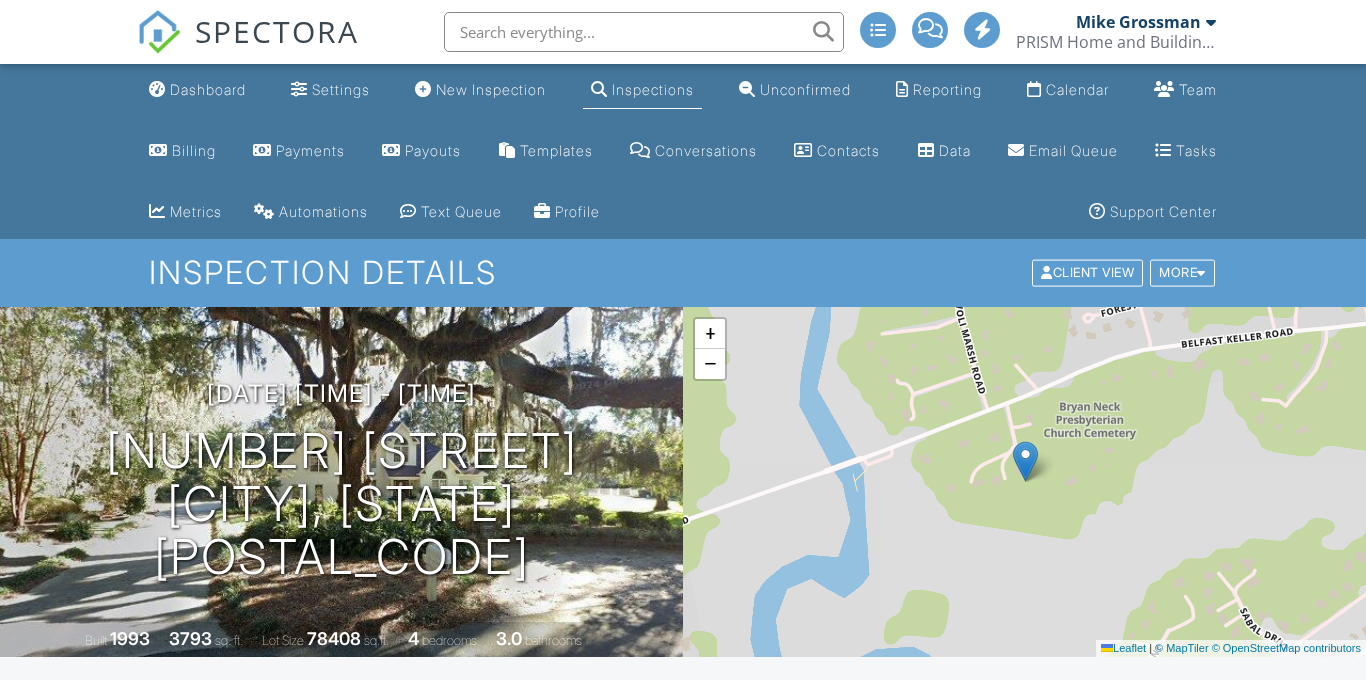 scroll, scrollTop: 823, scrollLeft: 0, axis: vertical 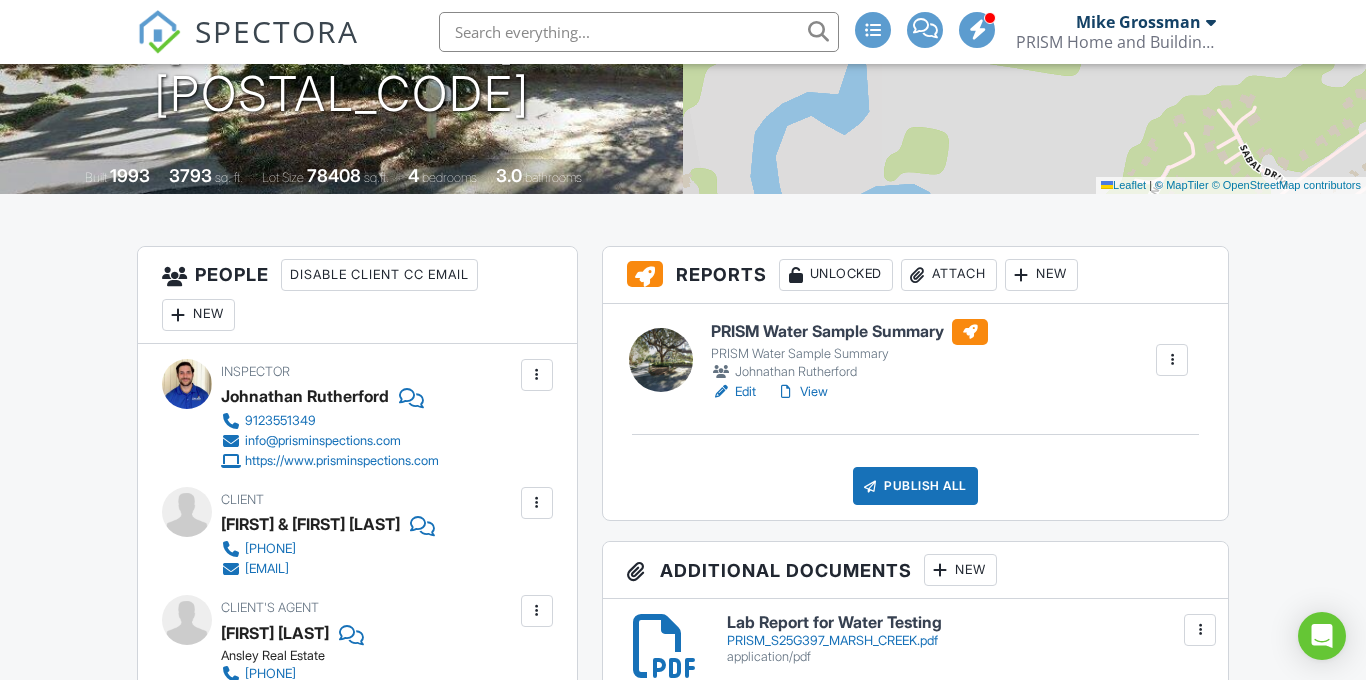 click on "Edit" at bounding box center [733, 392] 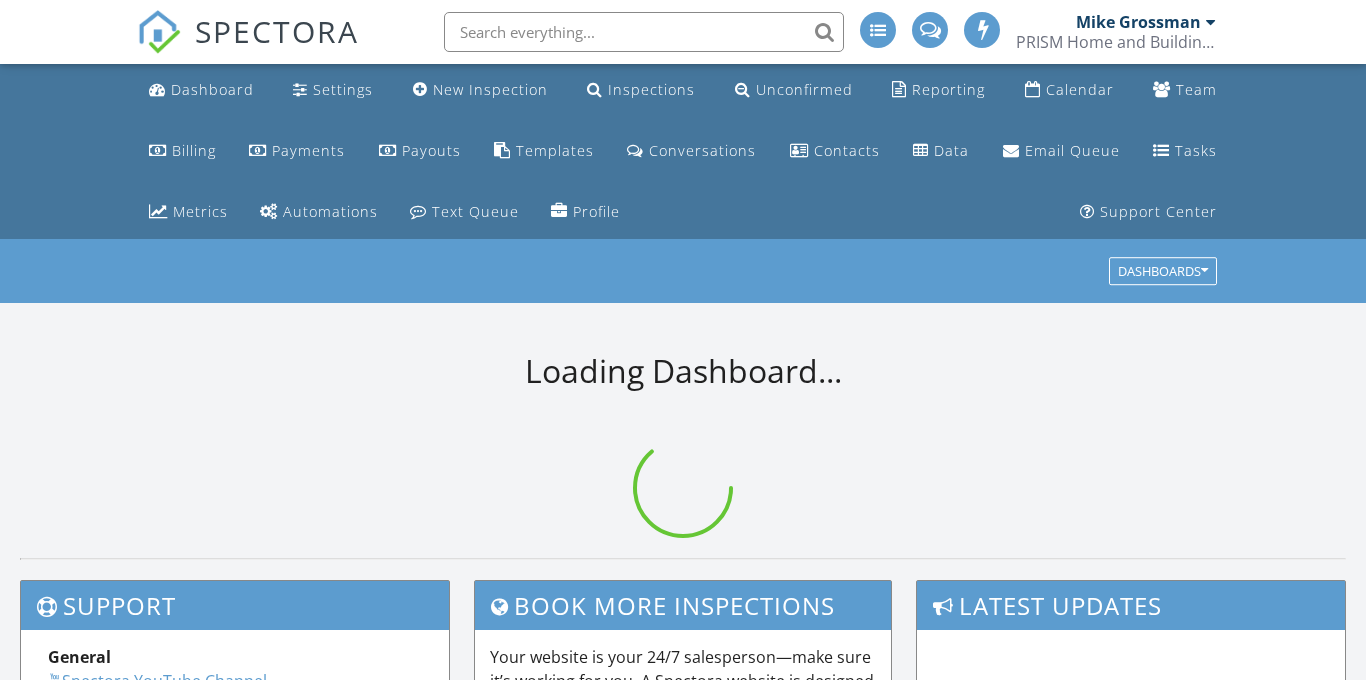 scroll, scrollTop: 0, scrollLeft: 0, axis: both 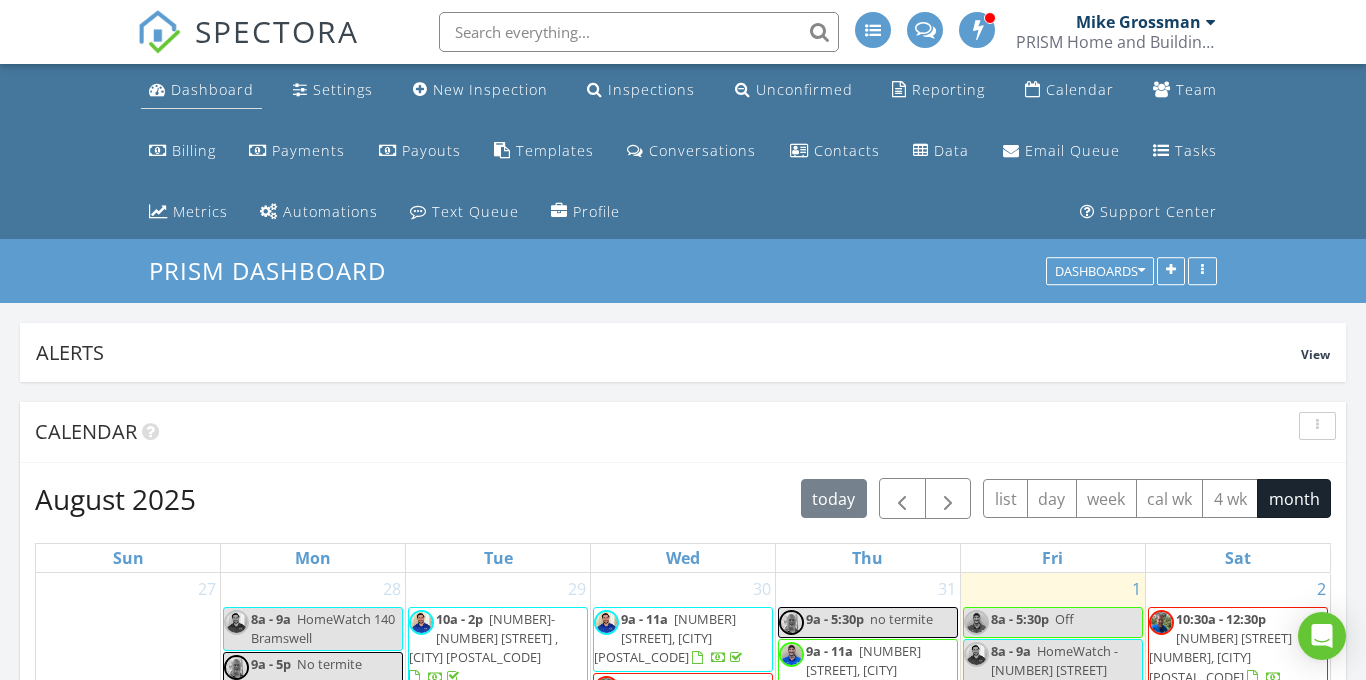 click on "Dashboard" at bounding box center [212, 89] 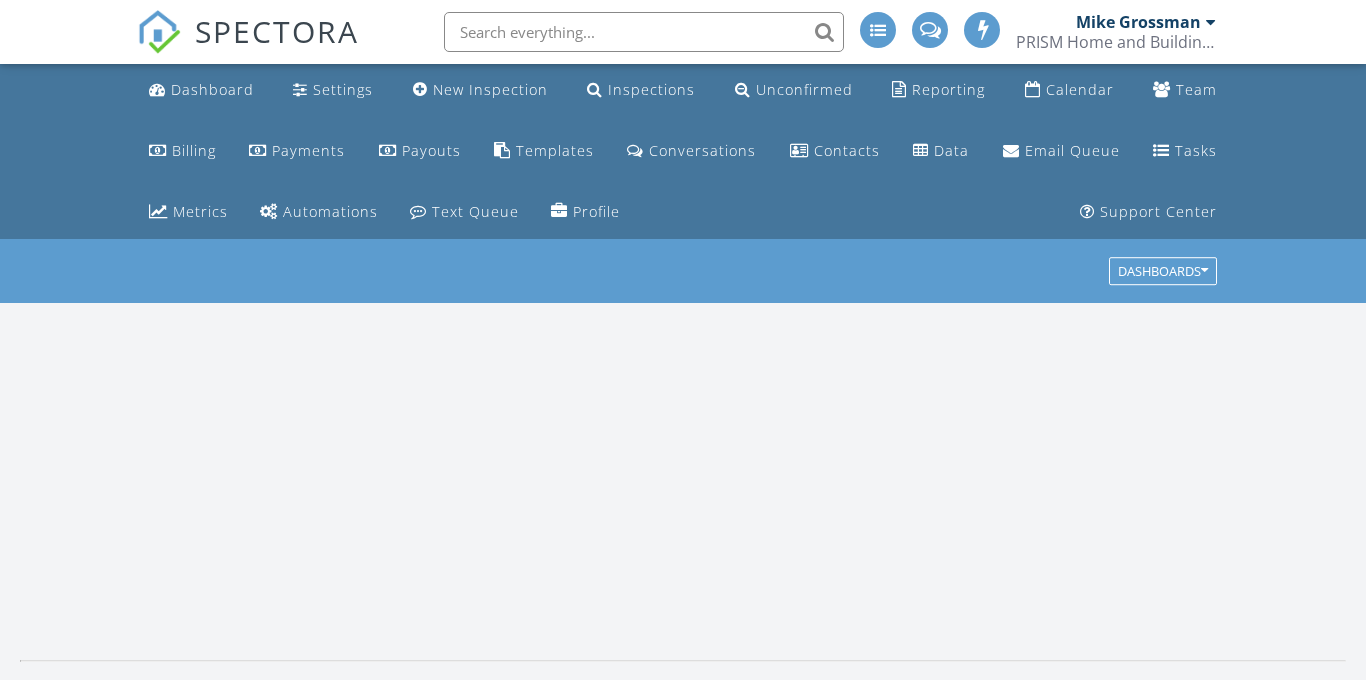 scroll, scrollTop: 0, scrollLeft: 0, axis: both 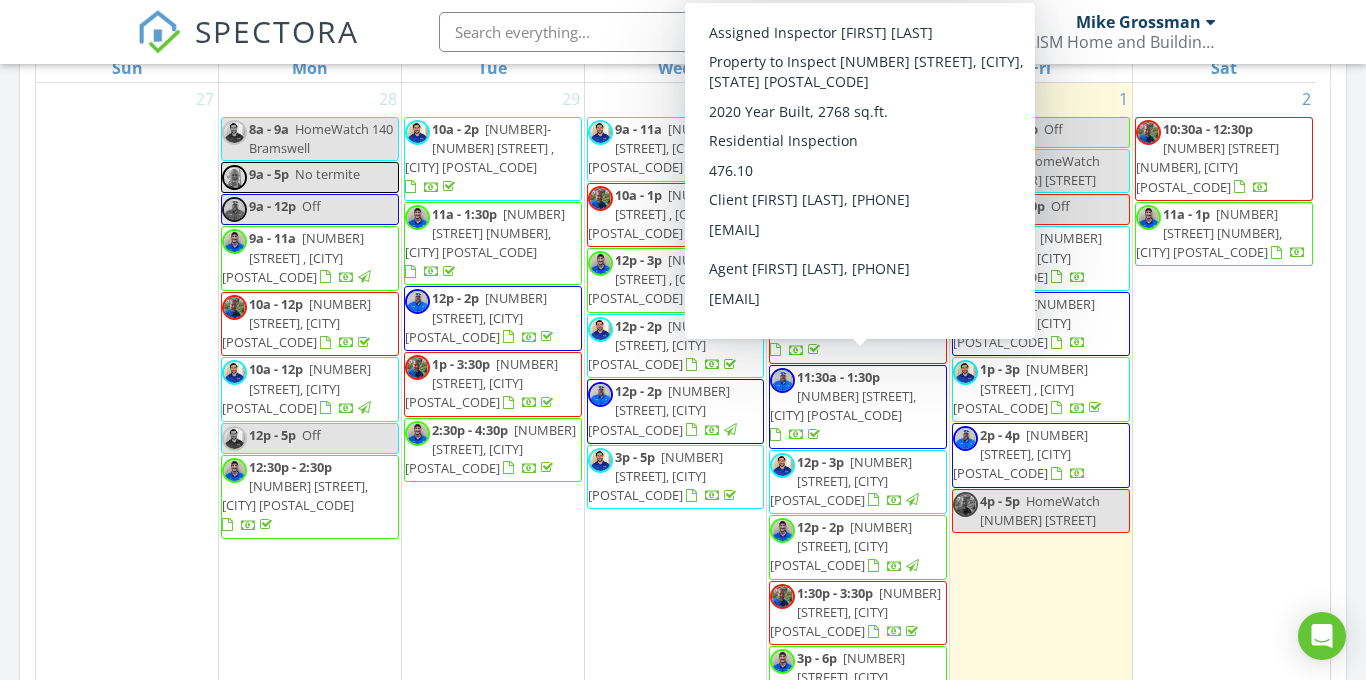click on "2
10:30a - 12:30p
113 Shipyard Dr 163, Hilton Head Island 29928
11a - 1p
50 Starfish Dr 507, Hilton Head Island 29928" at bounding box center (1224, 430) 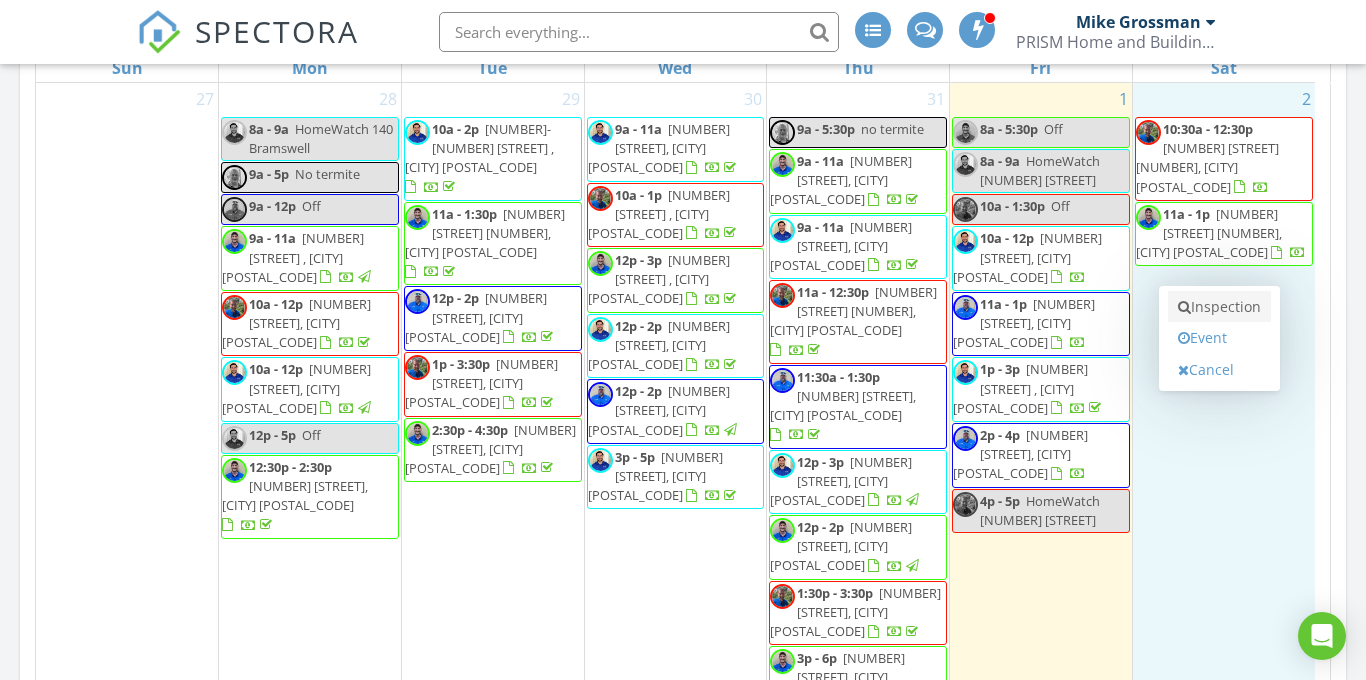 click on "Inspection" at bounding box center [1219, 307] 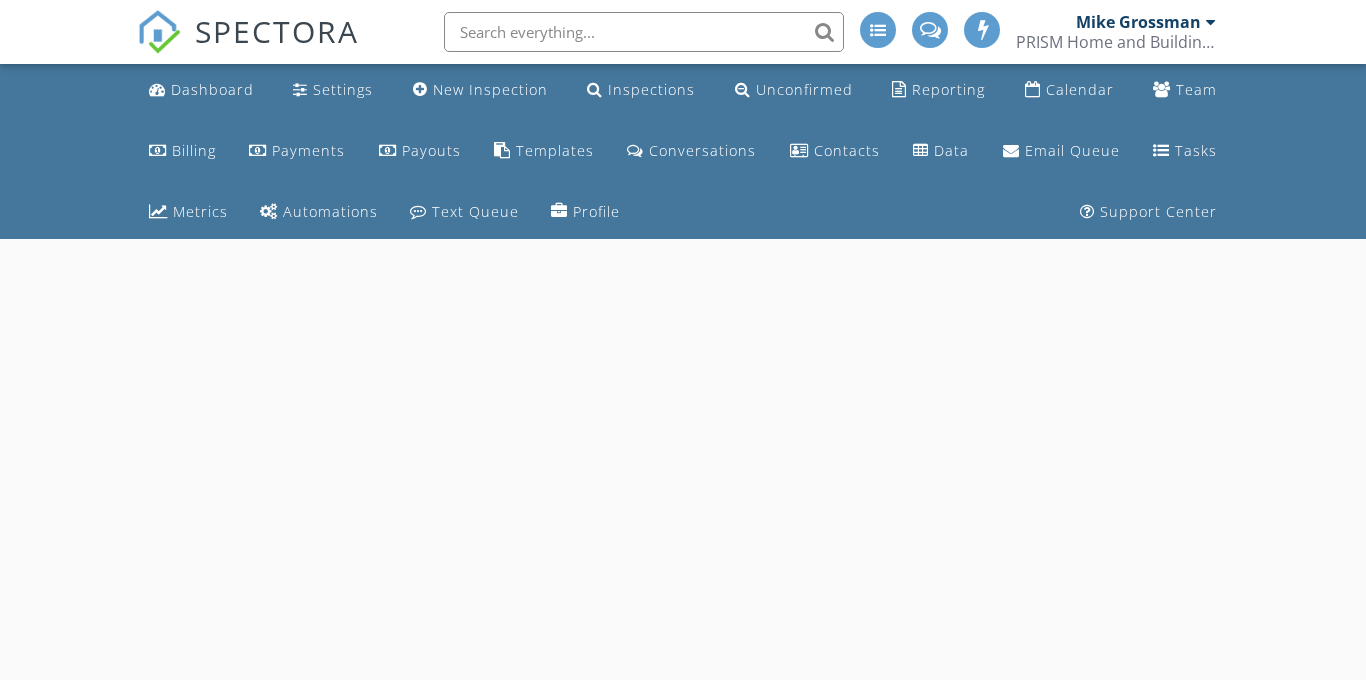 scroll, scrollTop: 0, scrollLeft: 0, axis: both 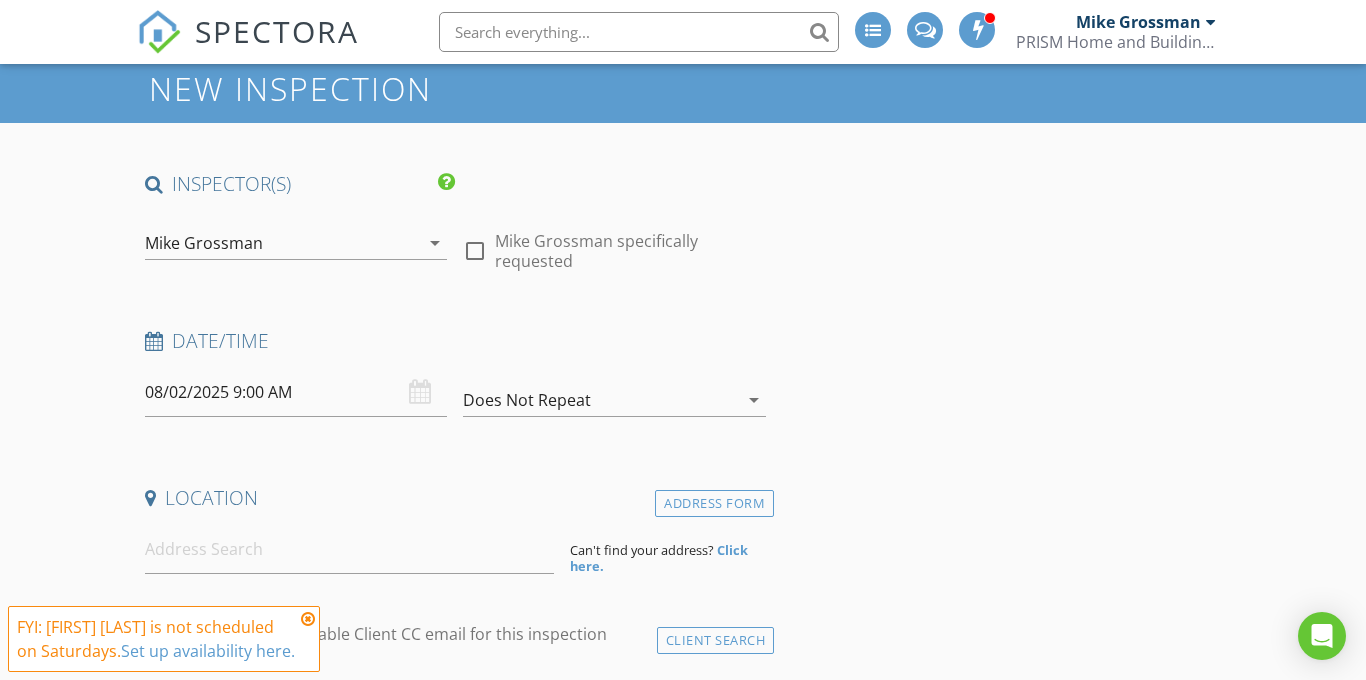 click on "08/02/2025 9:00 AM" at bounding box center [296, 392] 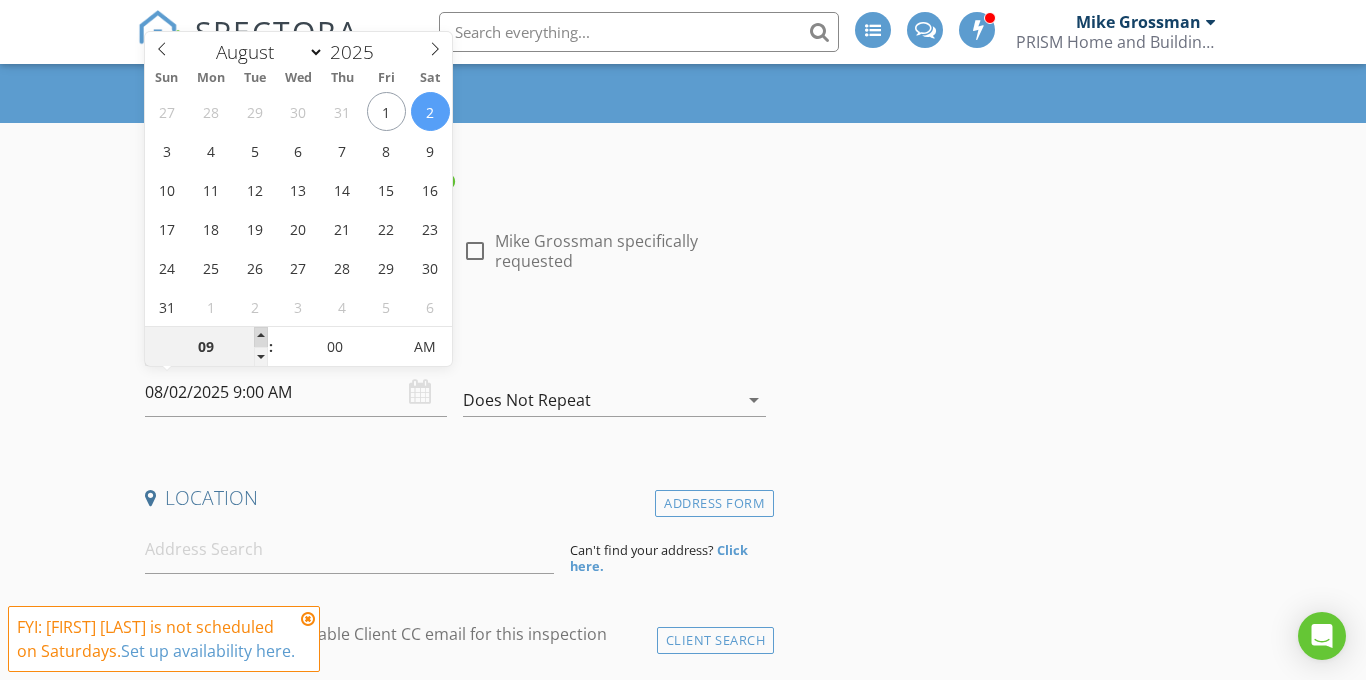 type on "10" 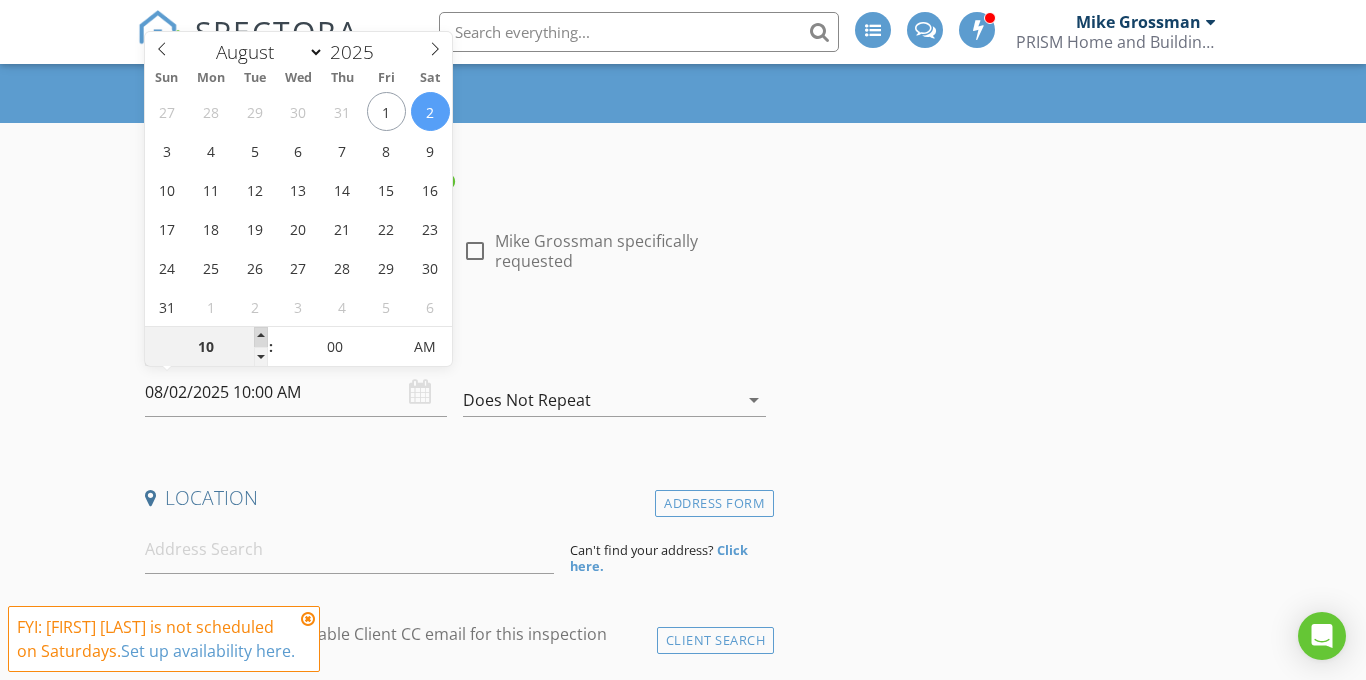 click at bounding box center (261, 337) 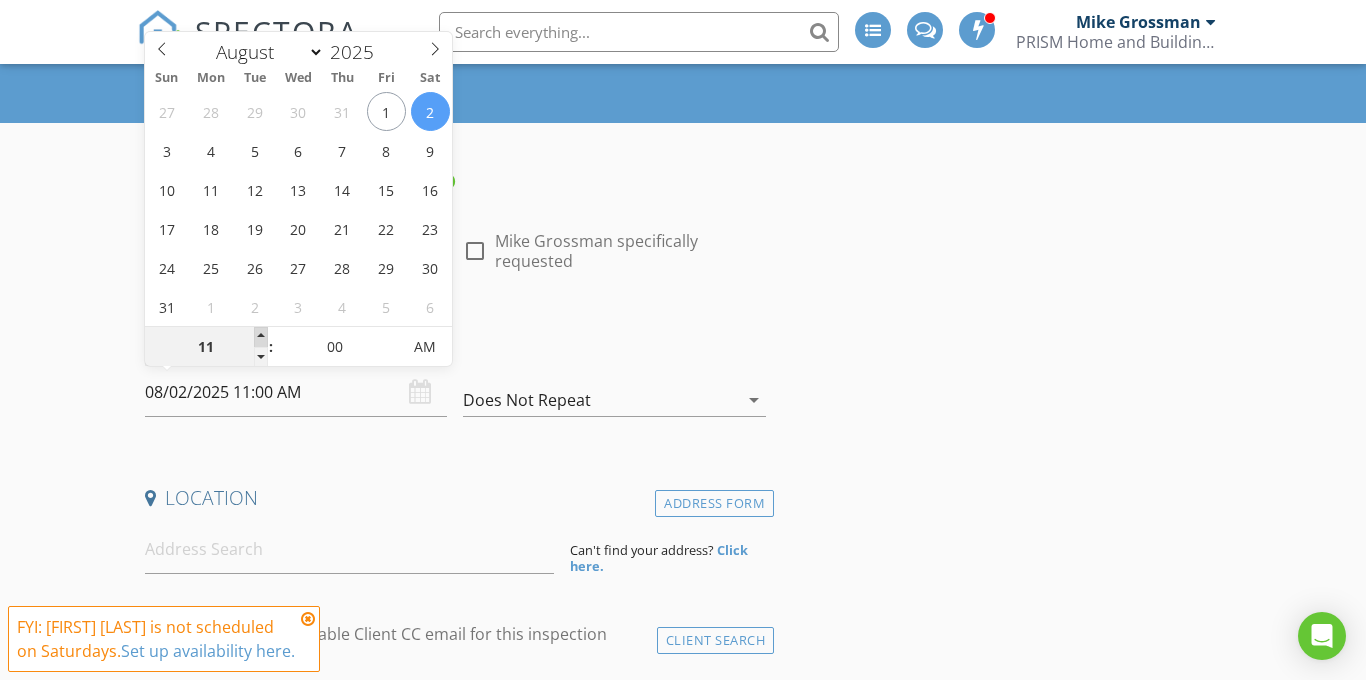 click at bounding box center (261, 337) 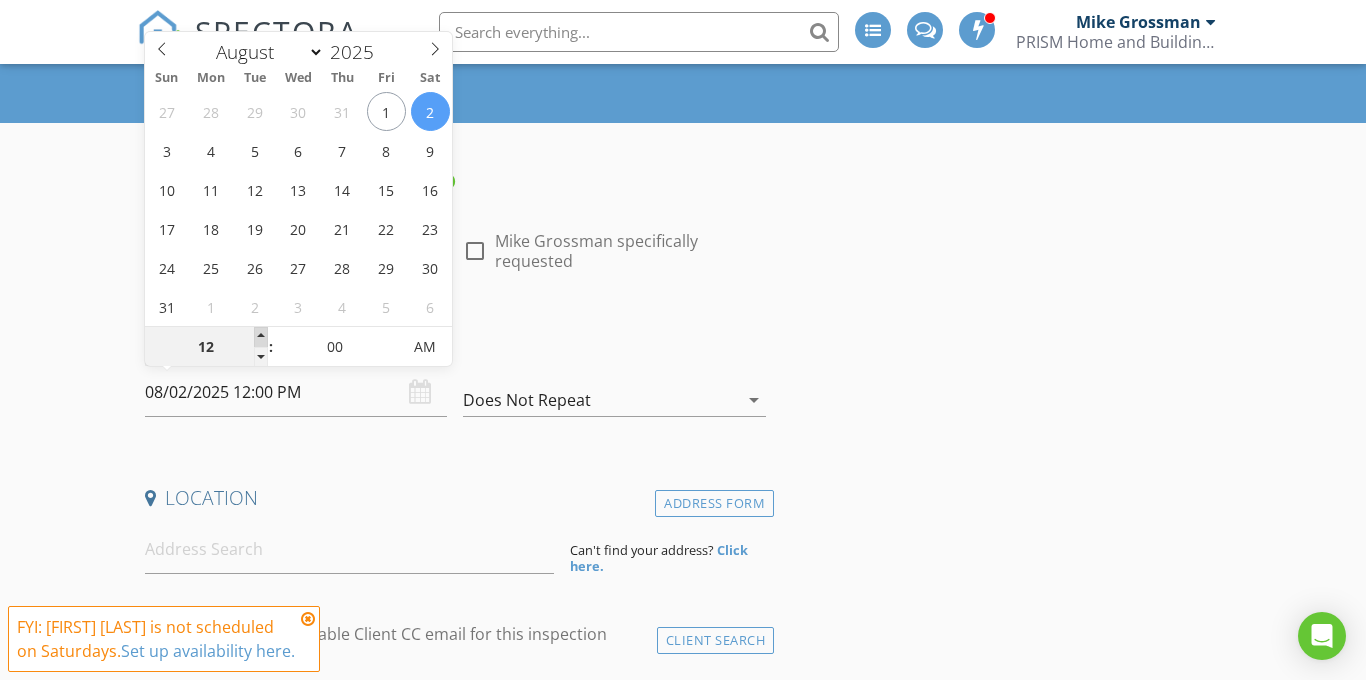 click at bounding box center [261, 337] 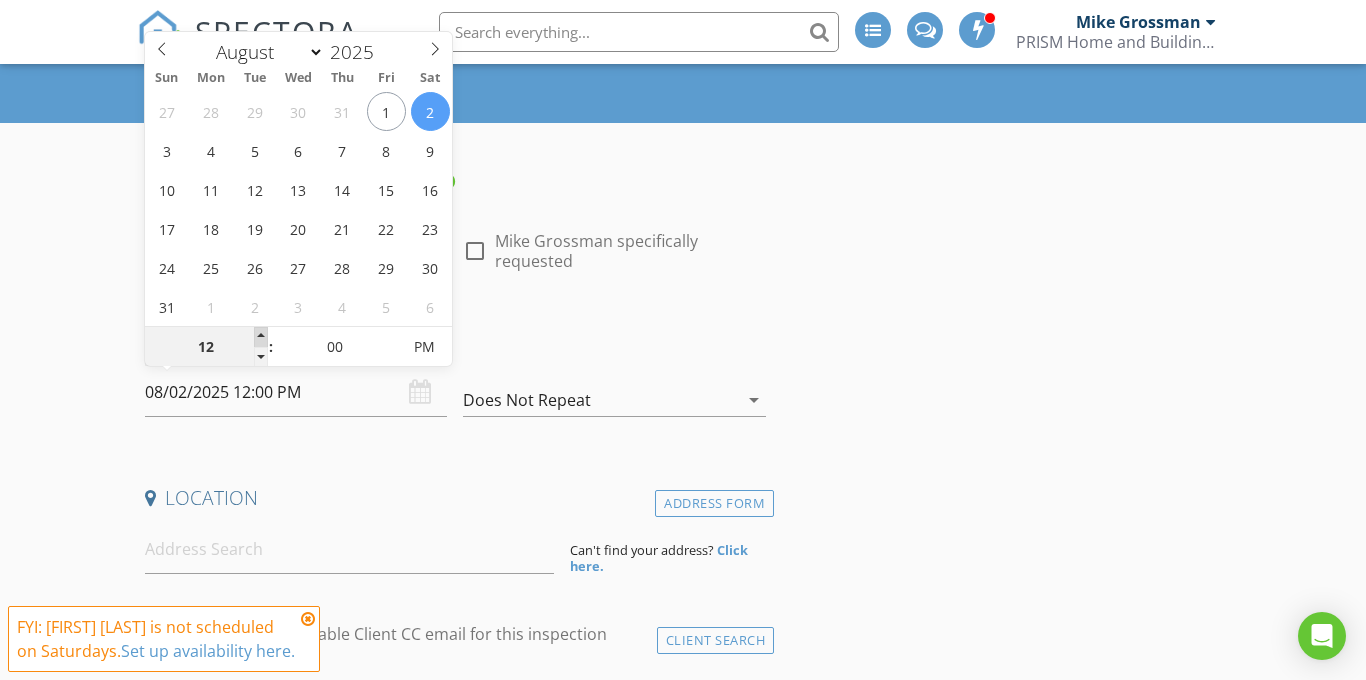 type on "01" 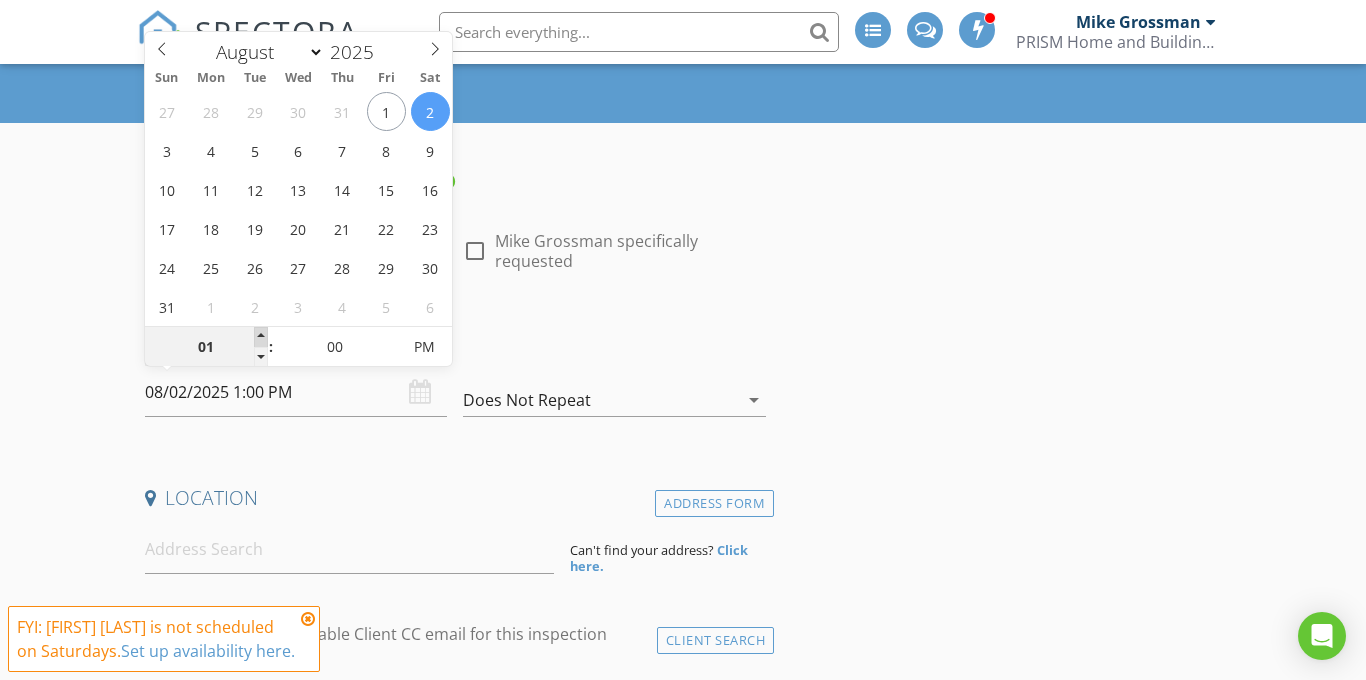 click at bounding box center (261, 337) 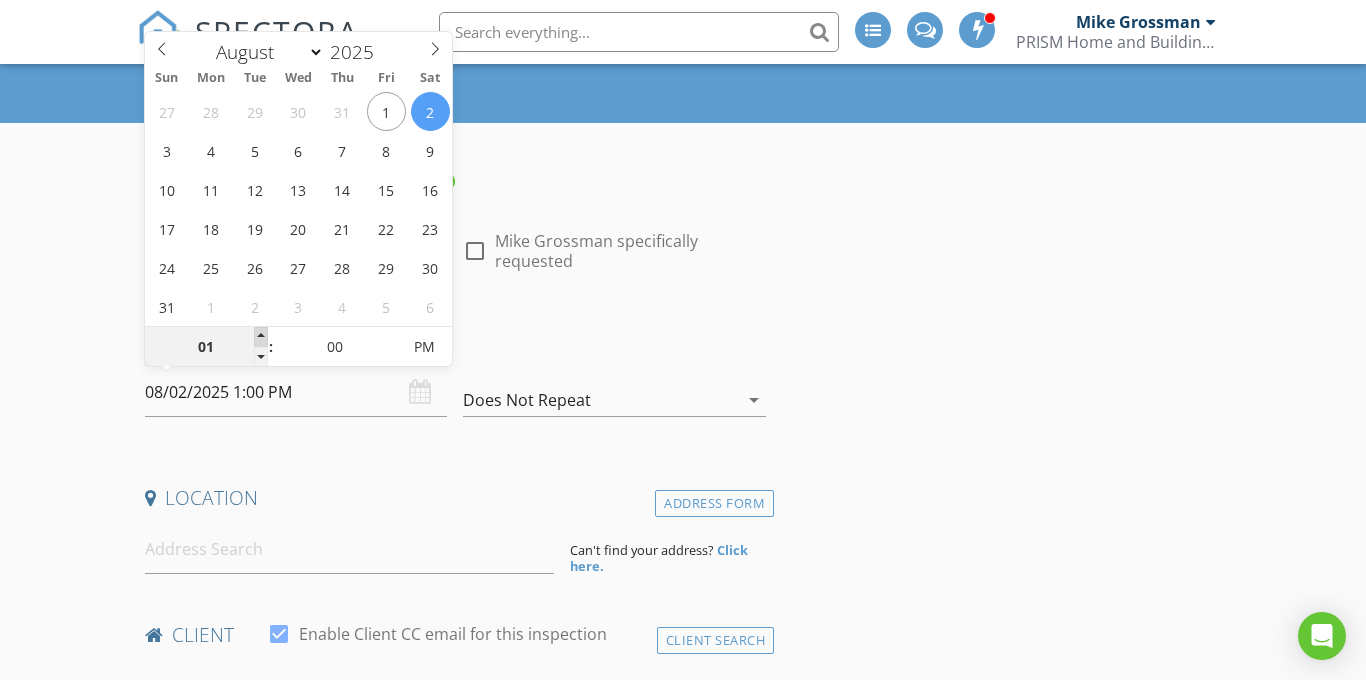 type on "02" 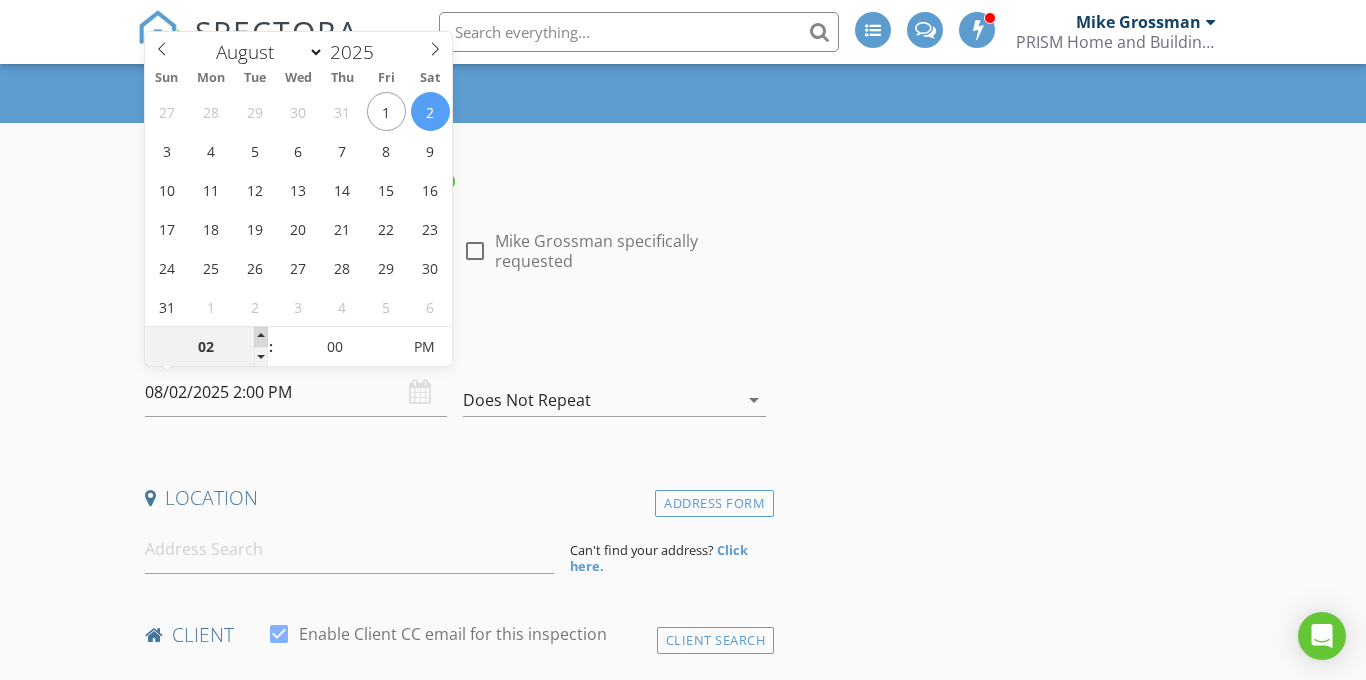 click at bounding box center (261, 337) 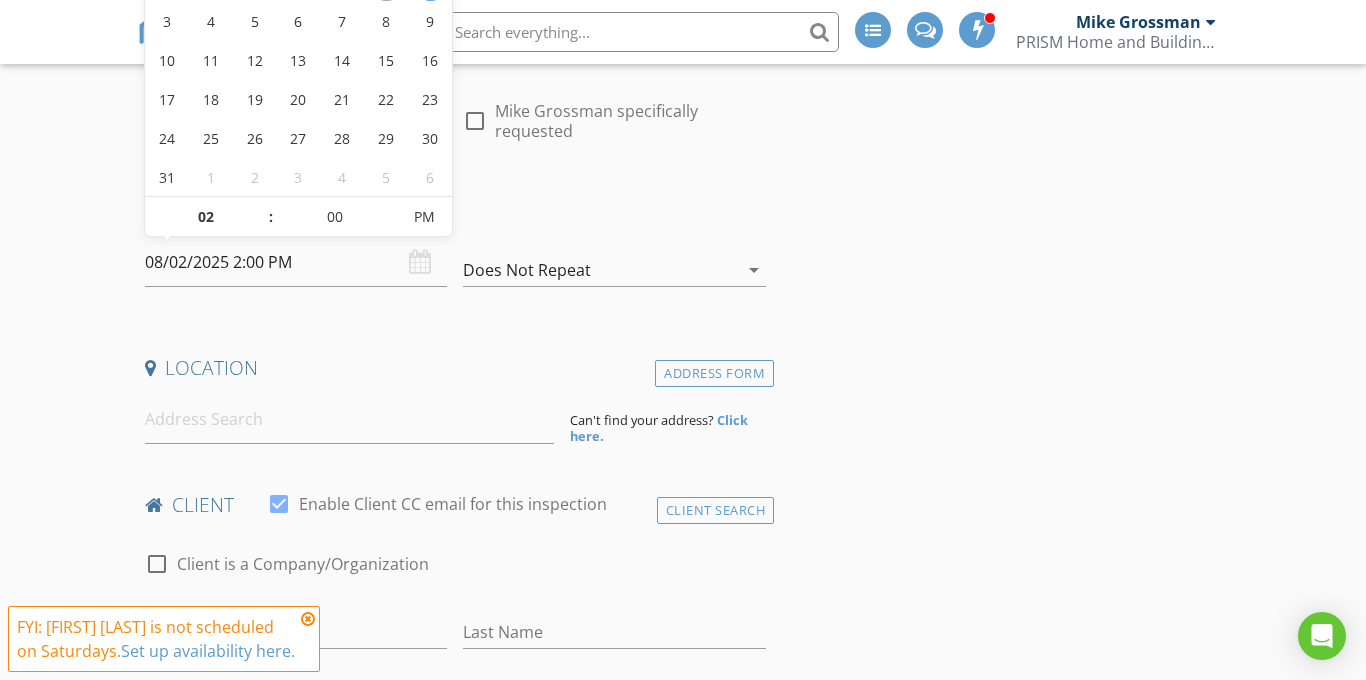 scroll, scrollTop: 315, scrollLeft: 0, axis: vertical 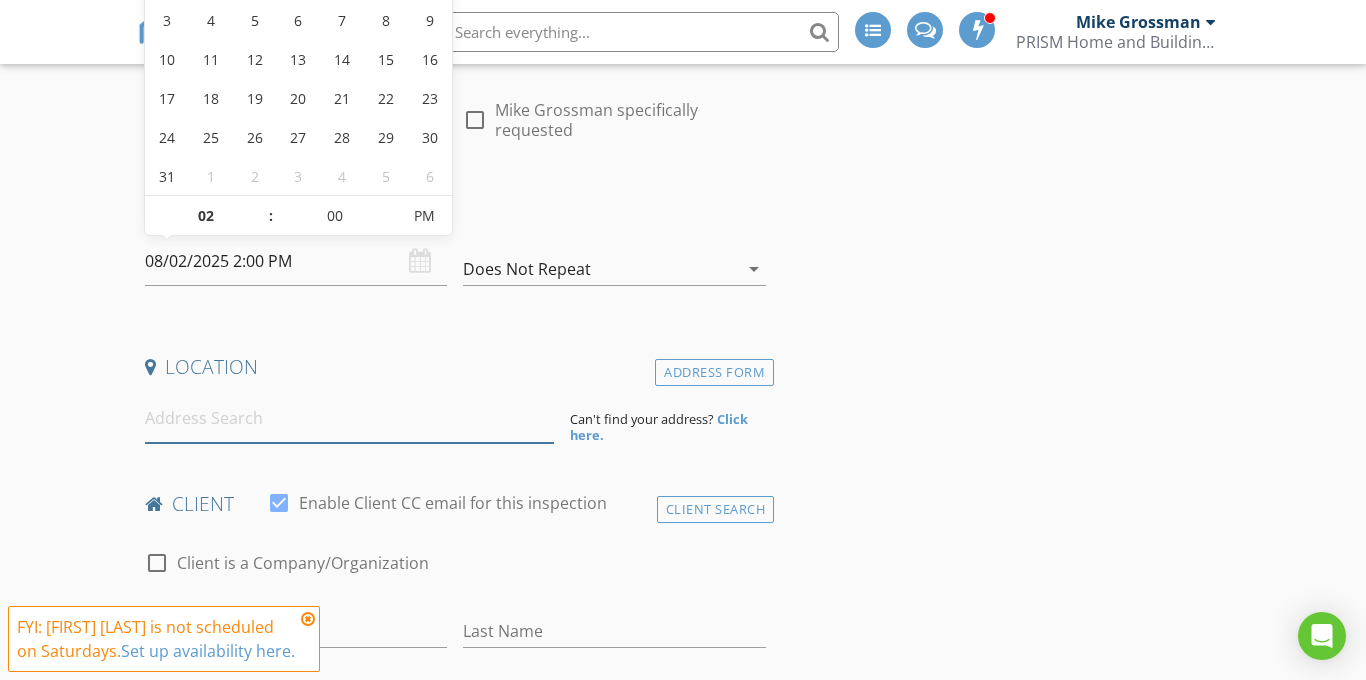 click at bounding box center (349, 418) 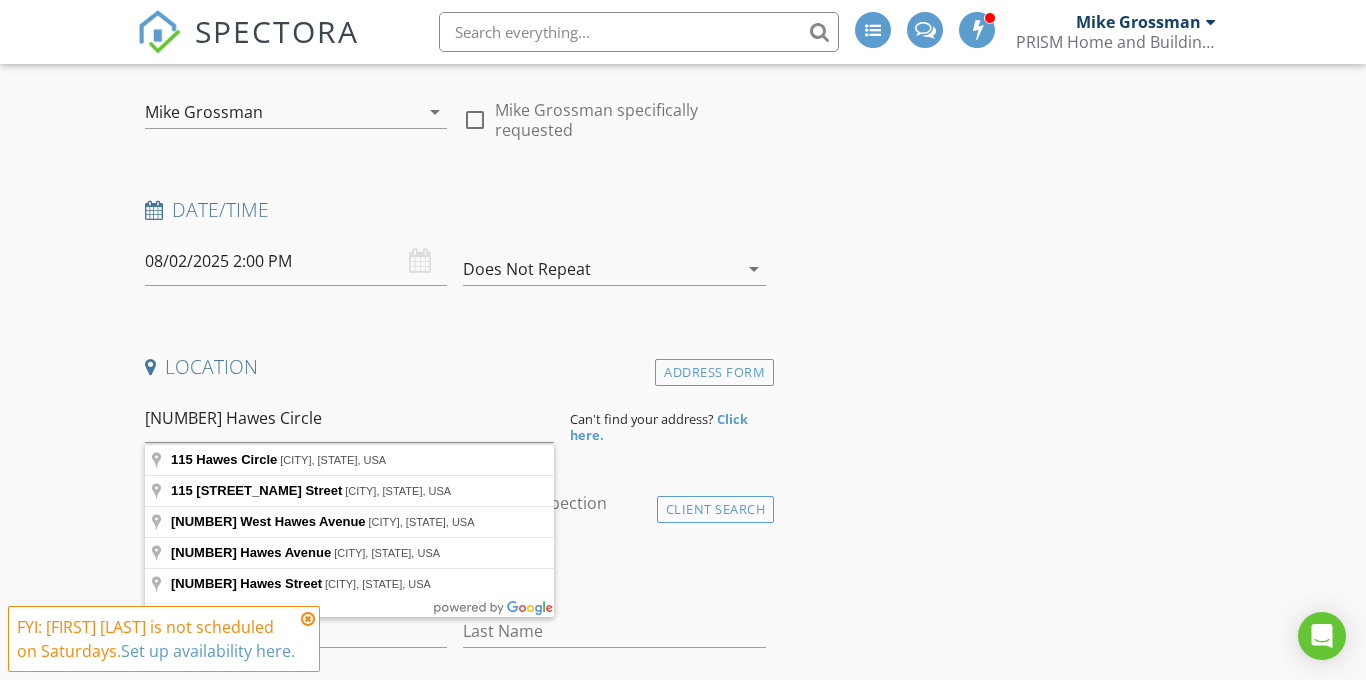 type on "115 Hawes Circle, Crossville, TN, USA" 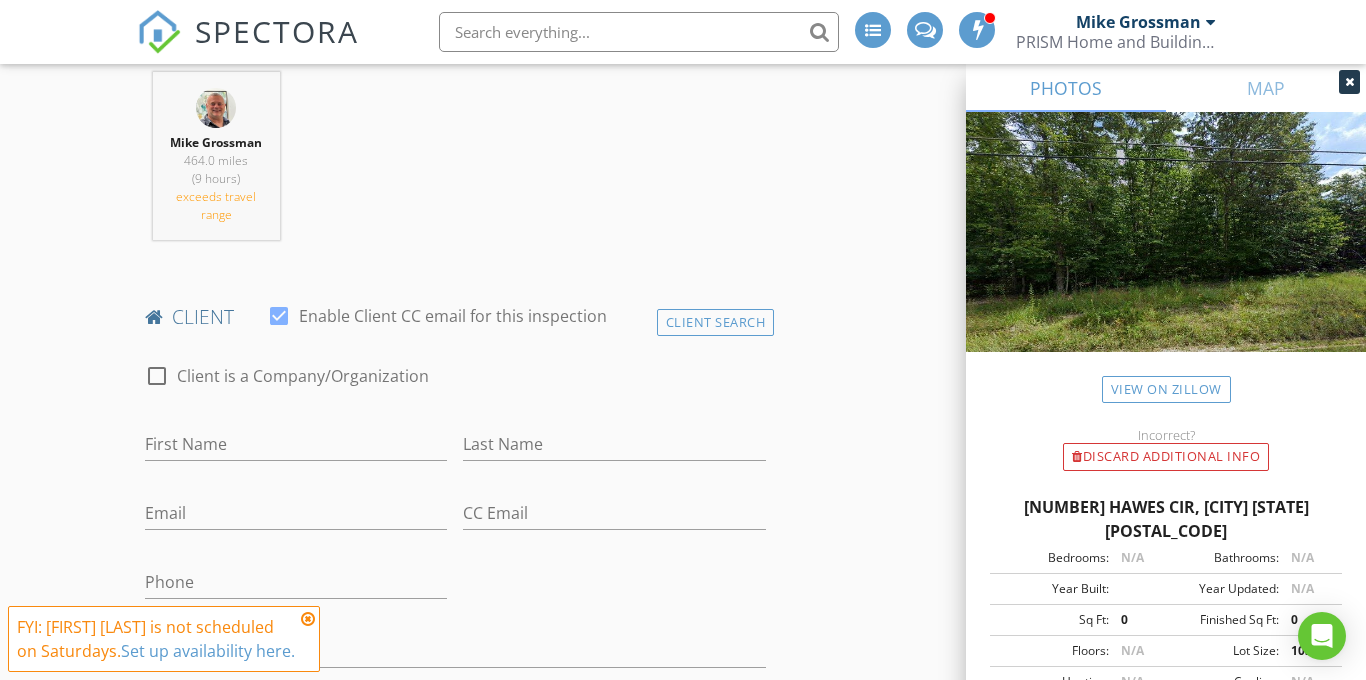 scroll, scrollTop: 967, scrollLeft: 0, axis: vertical 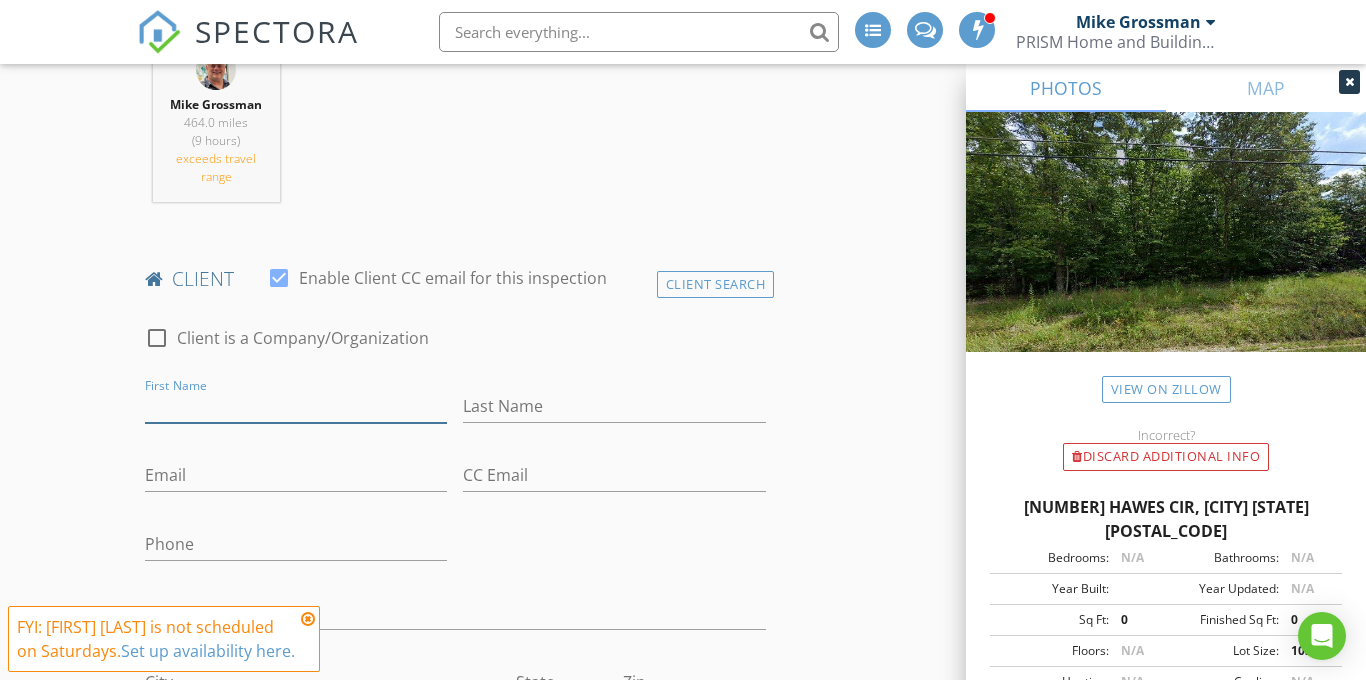 click on "First Name" at bounding box center [296, 406] 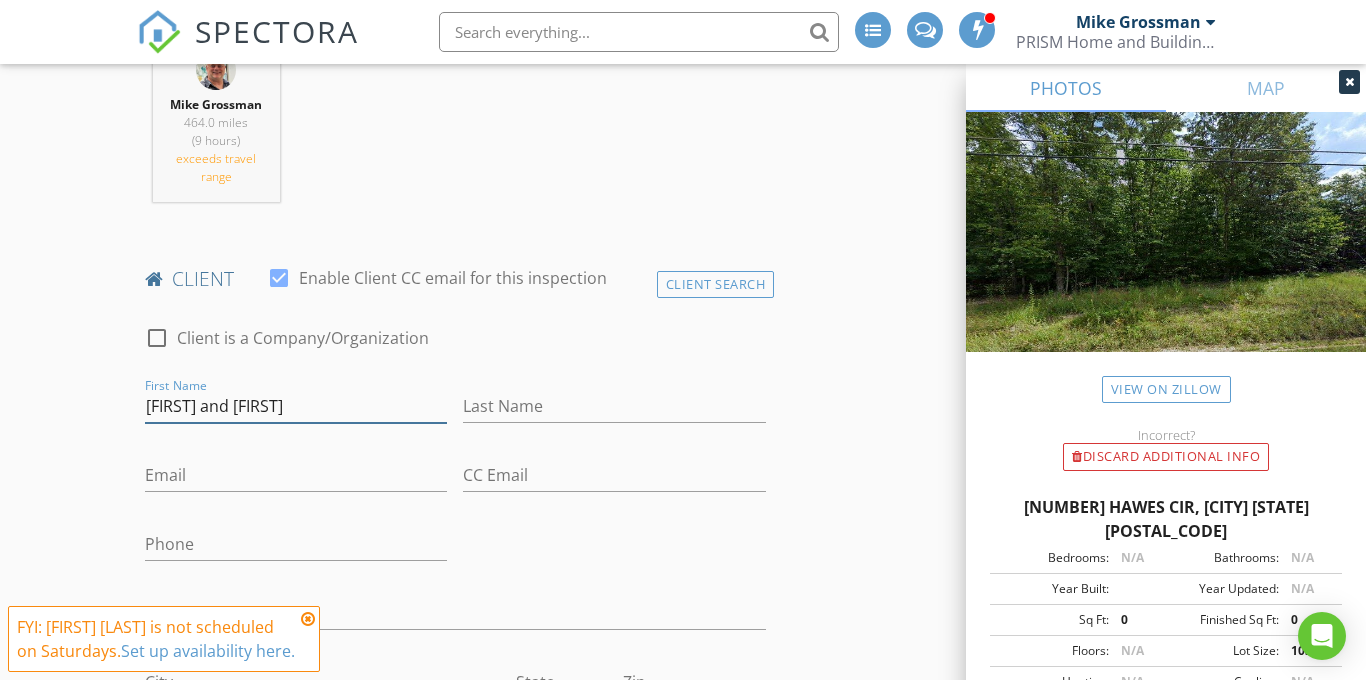 type on "Michael and Kim" 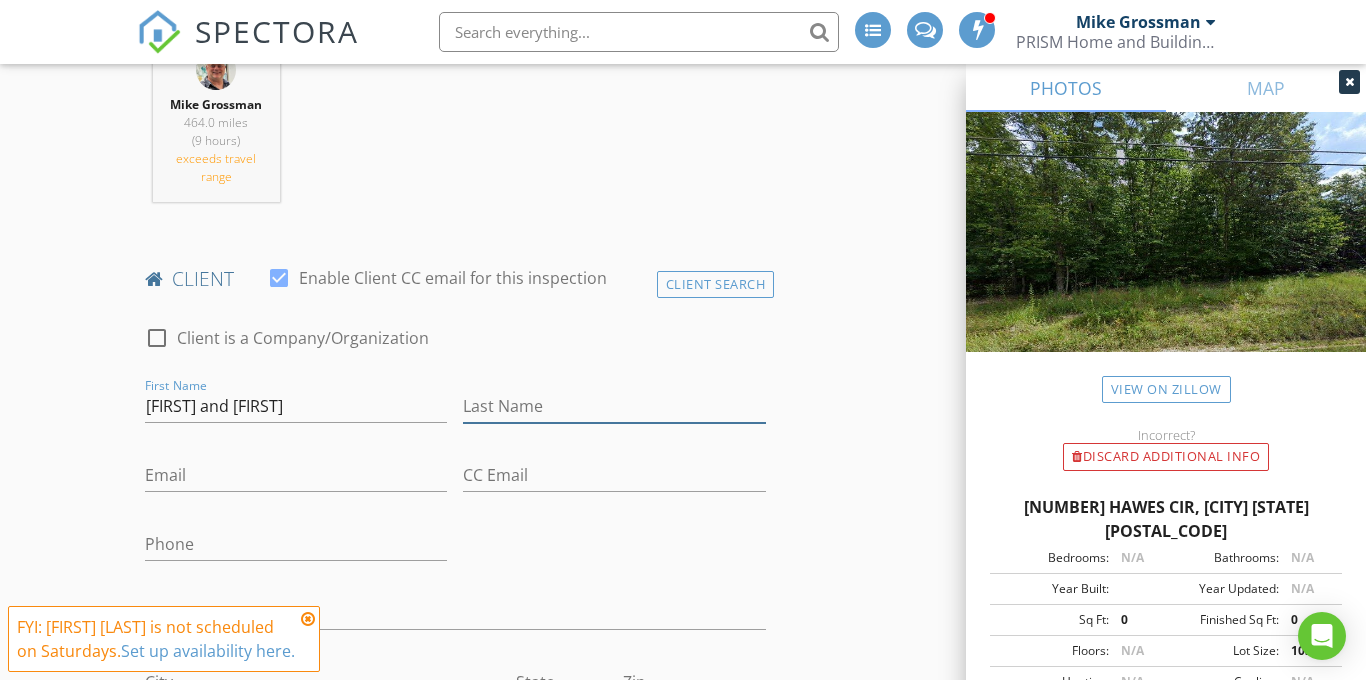 click on "Last Name" at bounding box center (614, 406) 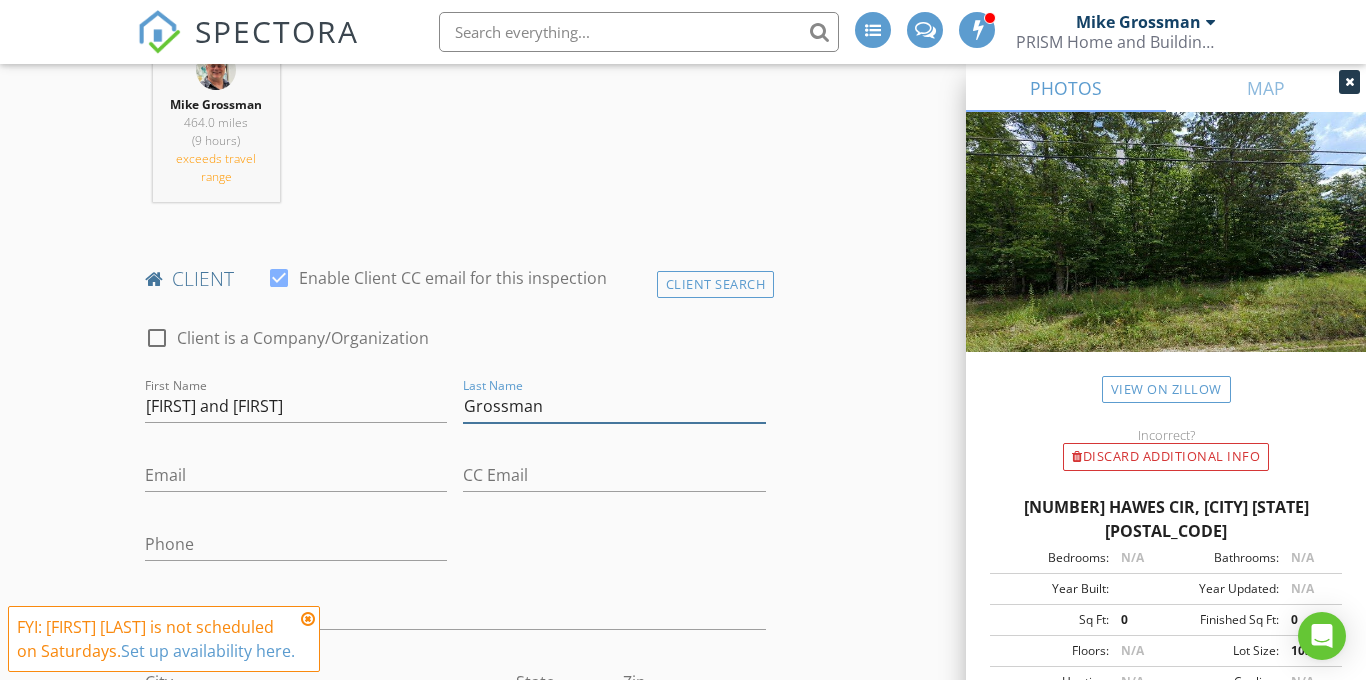 type on "Grossman" 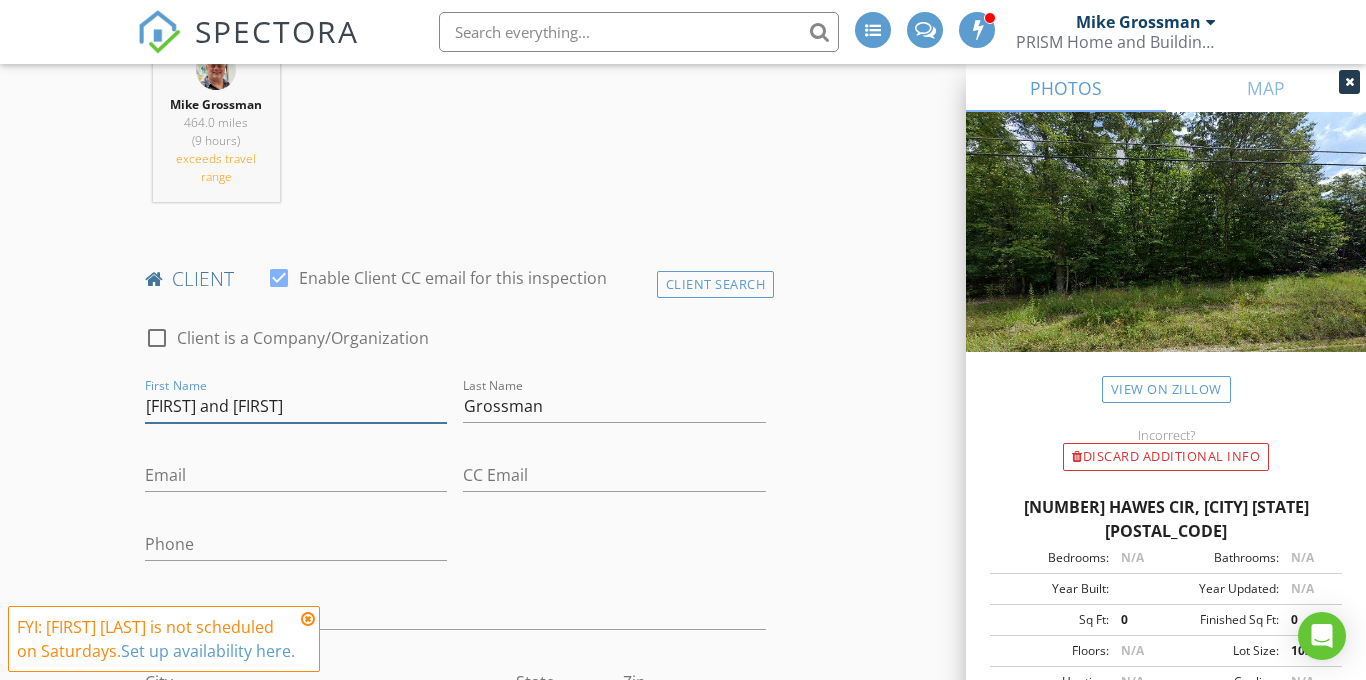click on "Michael and Kim" at bounding box center (296, 406) 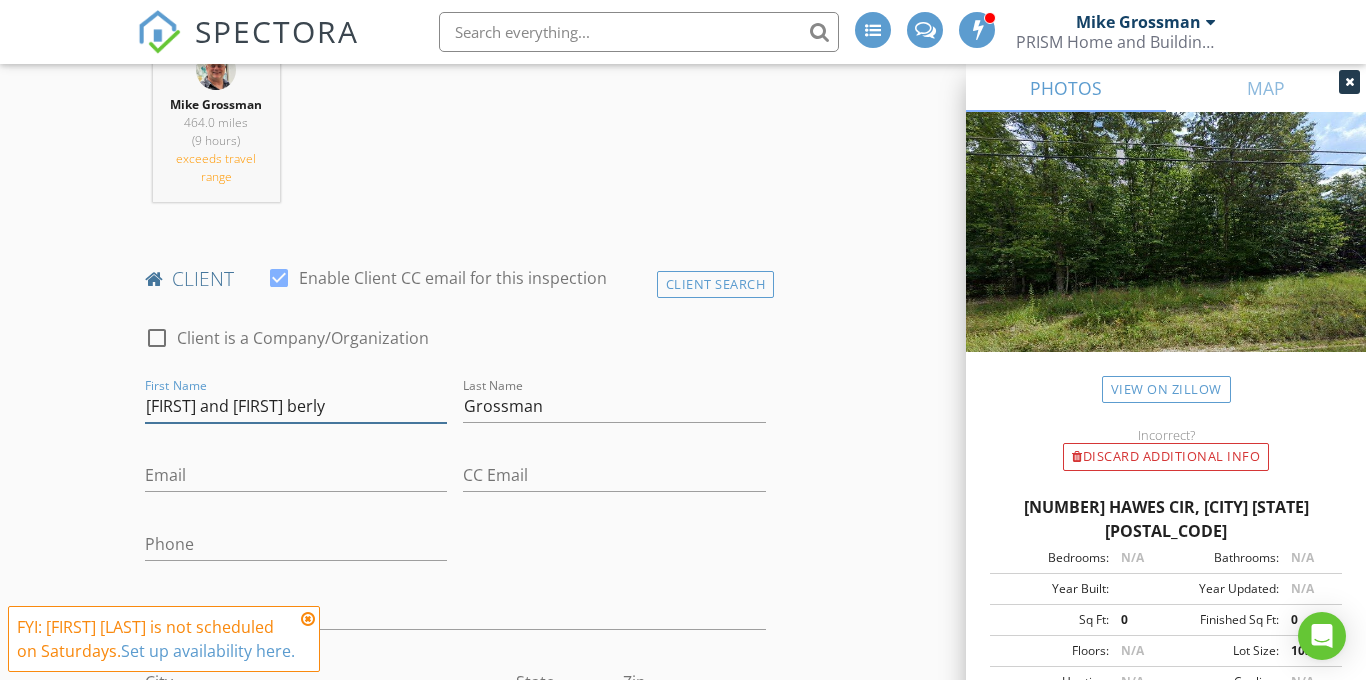 click on "Michael and Kim berly" at bounding box center (296, 406) 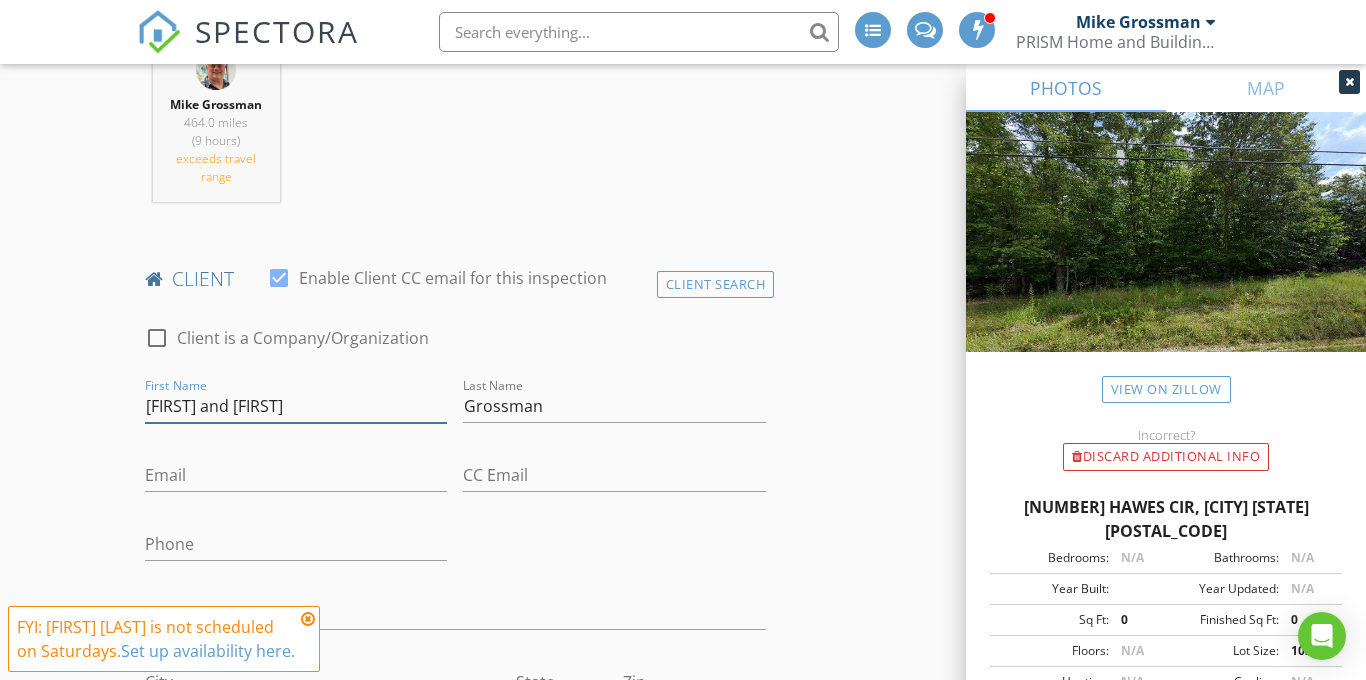 type on "[FIRST] and [LAST]" 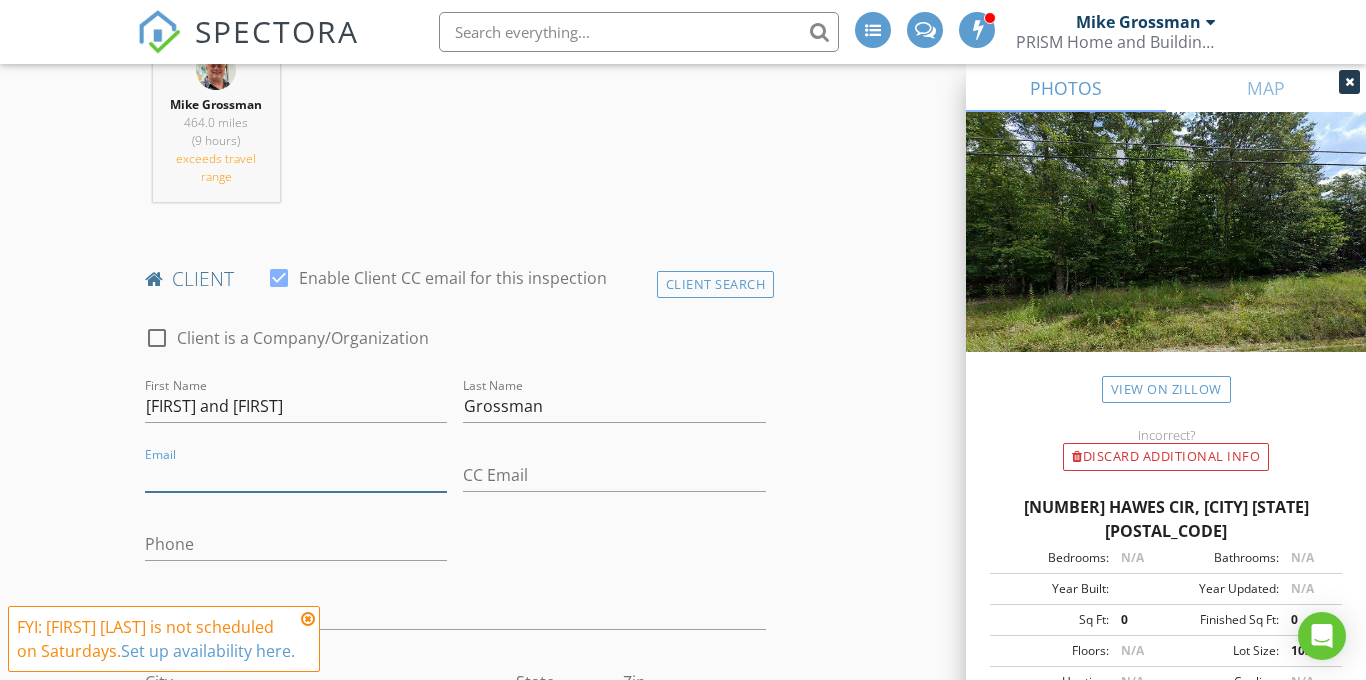 click on "Email" at bounding box center [296, 475] 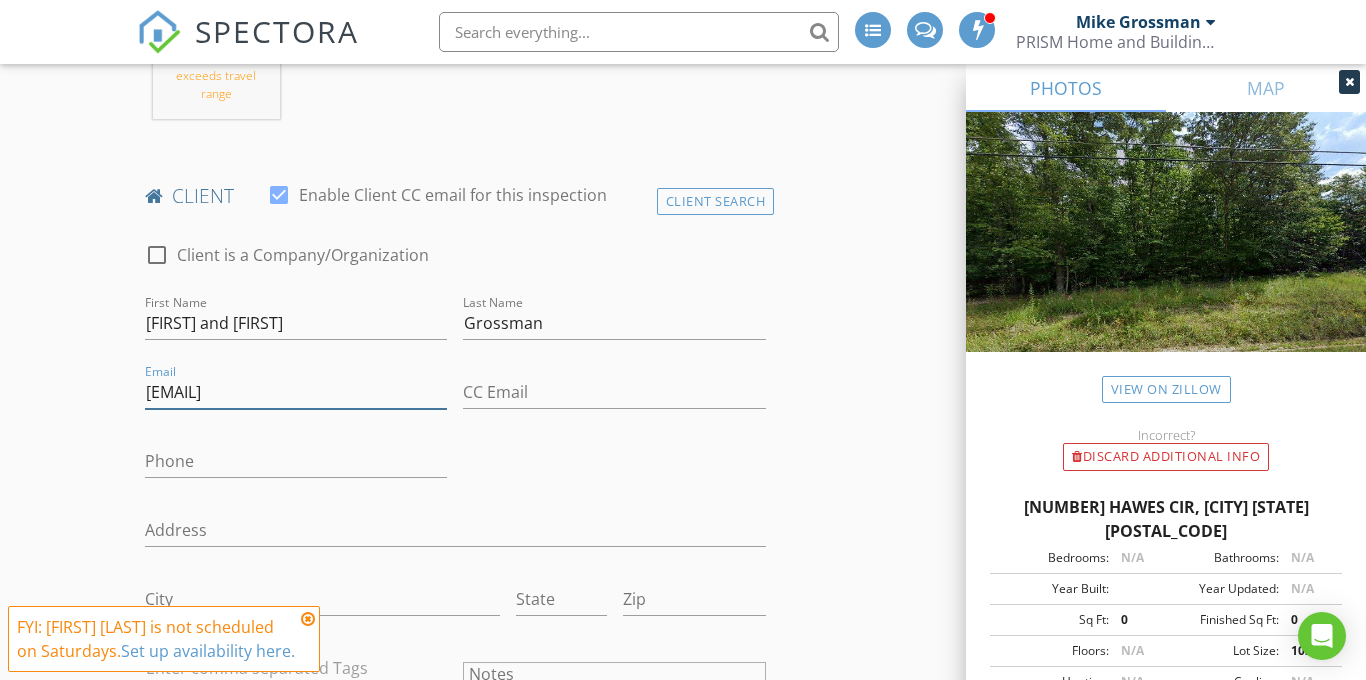 scroll, scrollTop: 1057, scrollLeft: 0, axis: vertical 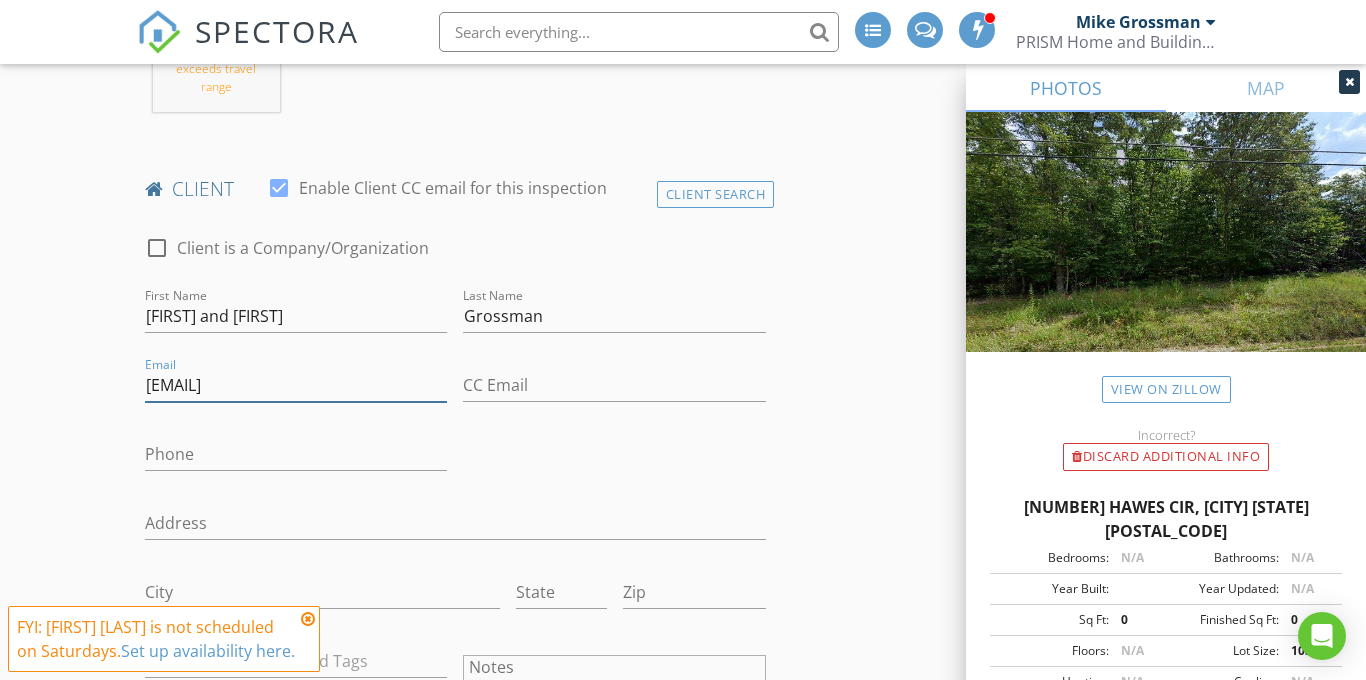 type on "[EMAIL]" 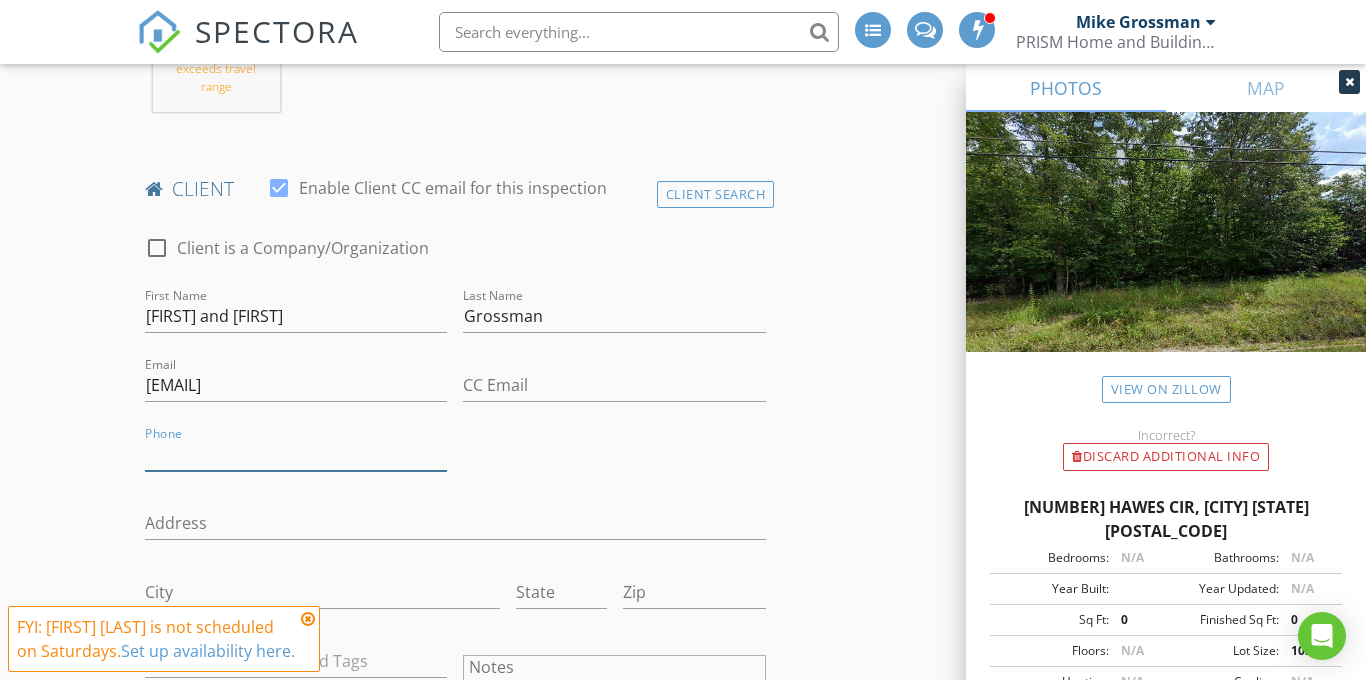 click on "Phone" at bounding box center [296, 454] 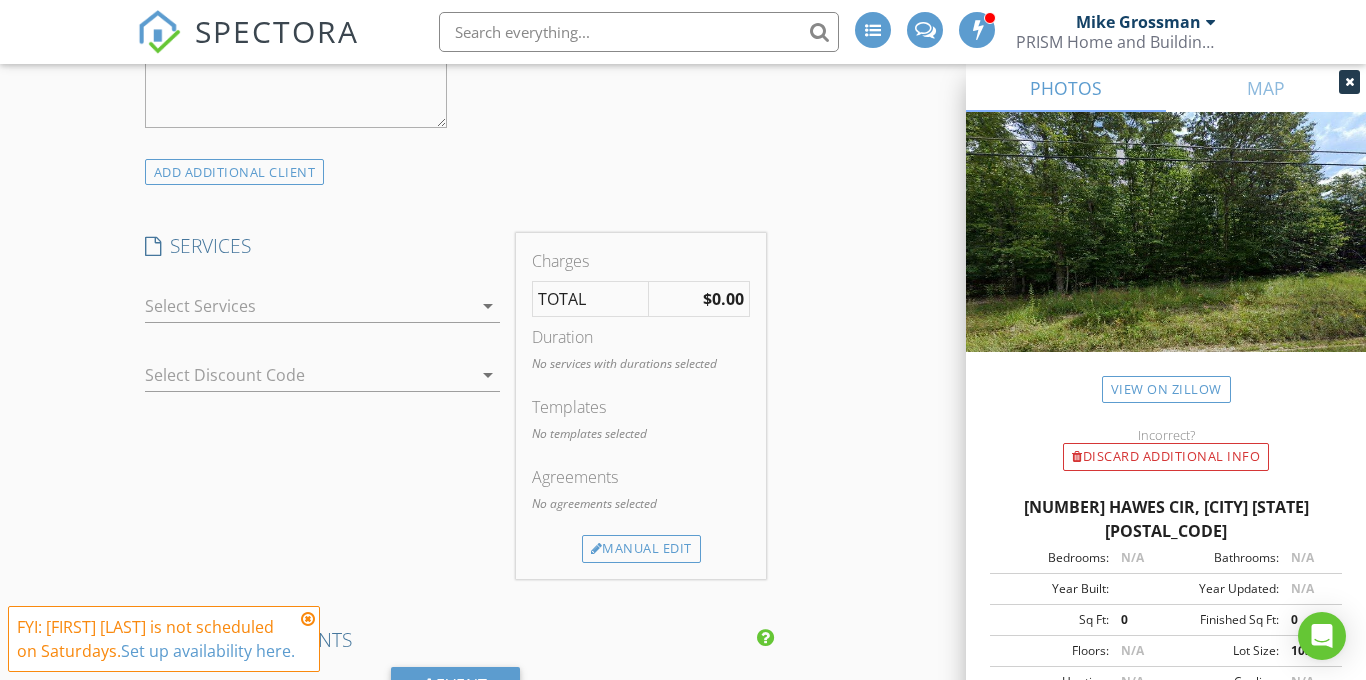 scroll, scrollTop: 1847, scrollLeft: 0, axis: vertical 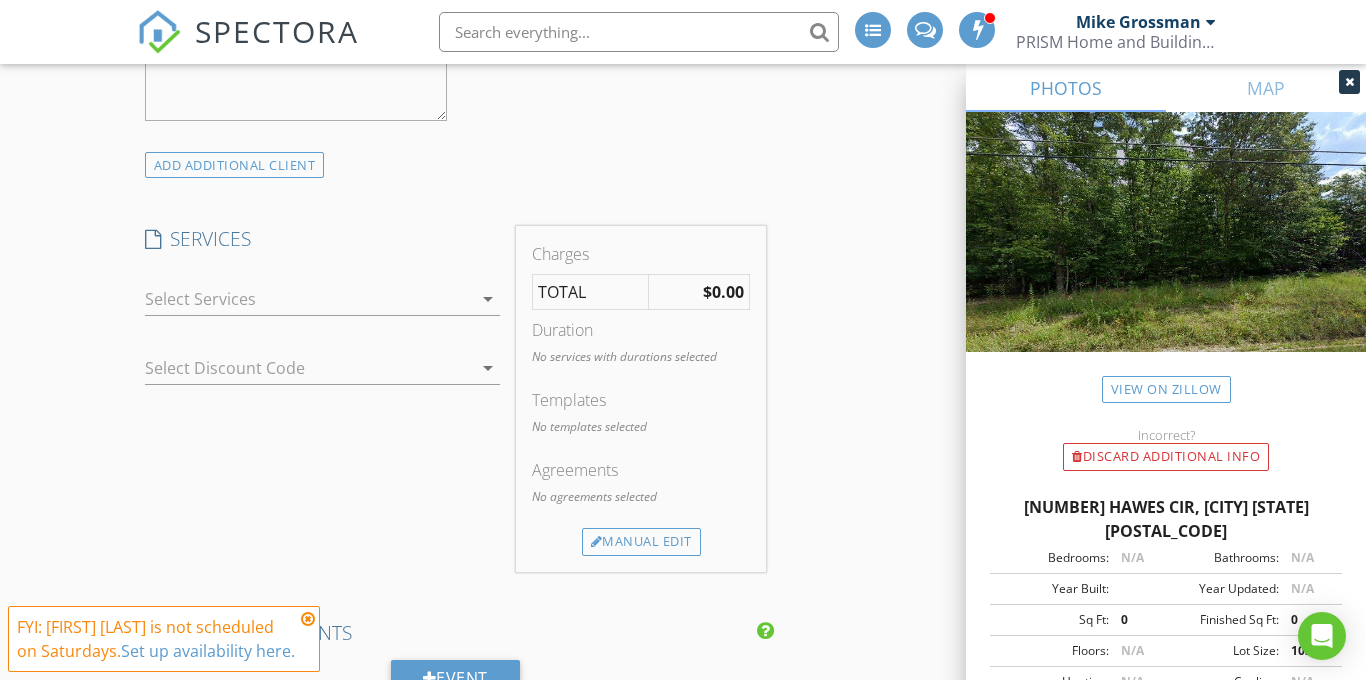 type on "[PHONE]" 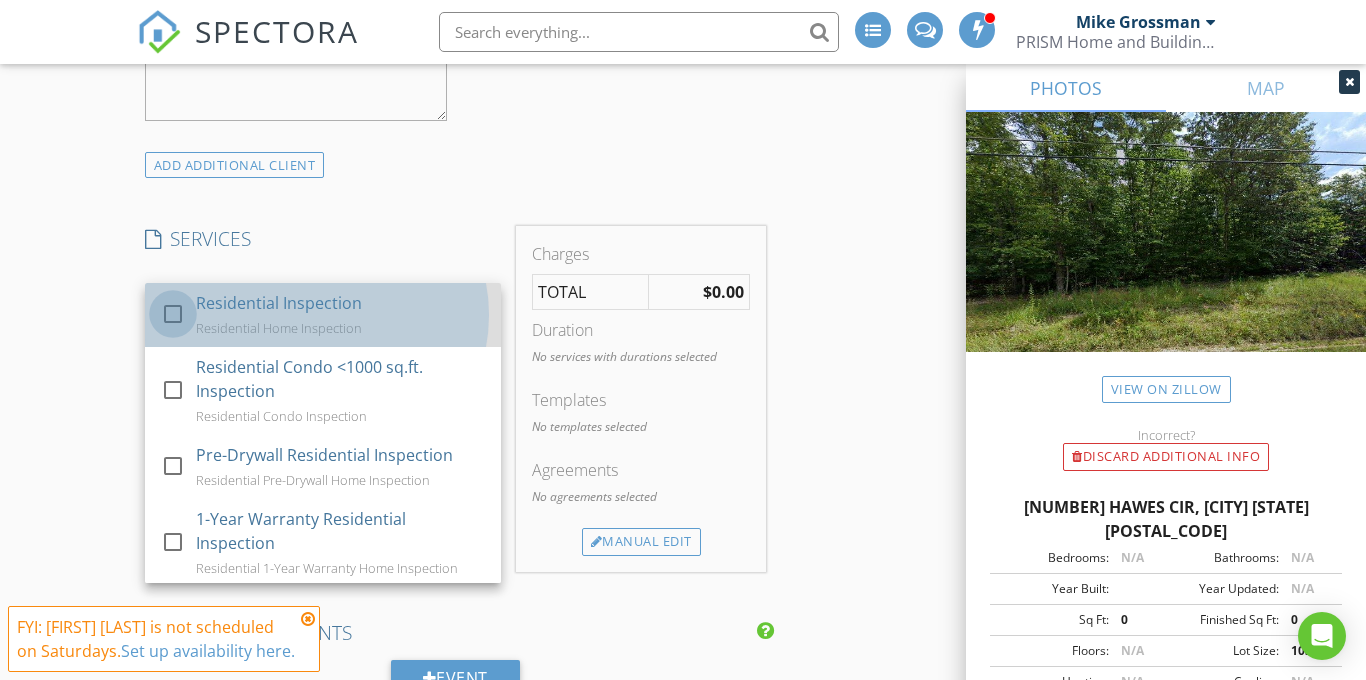 click at bounding box center (173, 313) 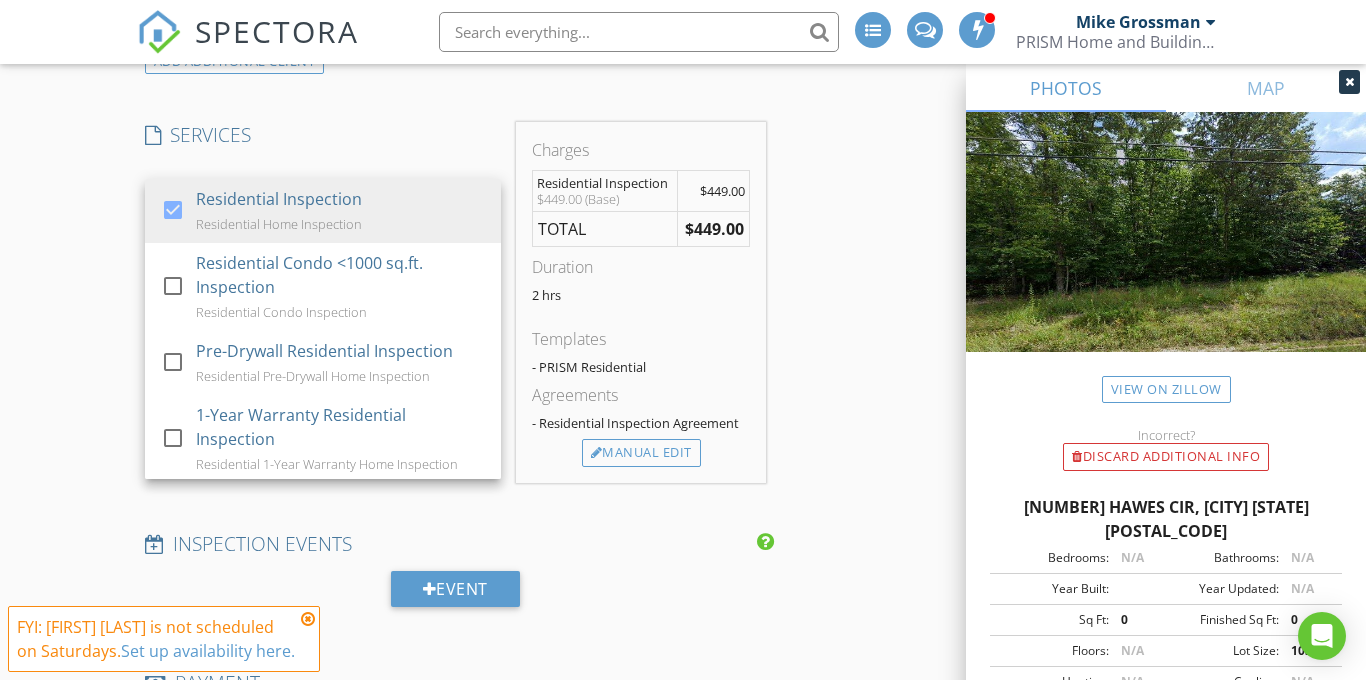 scroll, scrollTop: 1990, scrollLeft: 0, axis: vertical 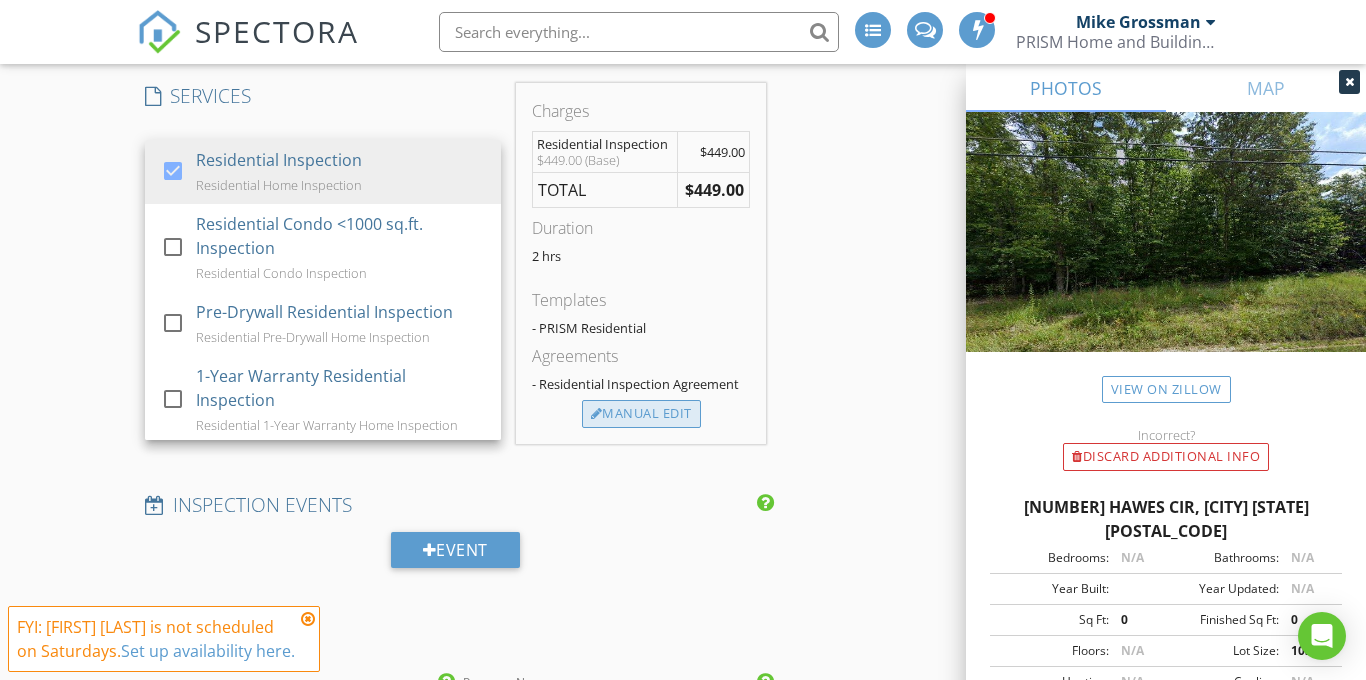 click on "Manual Edit" at bounding box center [641, 414] 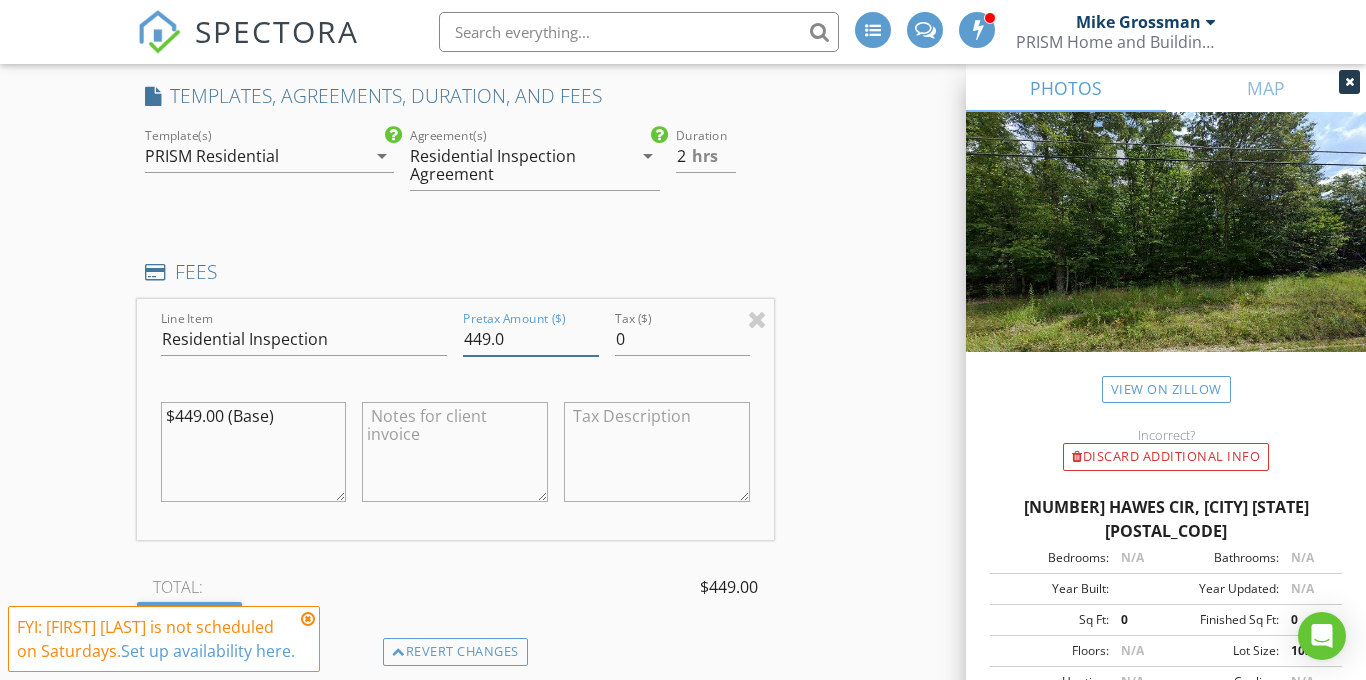 drag, startPoint x: 490, startPoint y: 339, endPoint x: 431, endPoint y: 340, distance: 59.008472 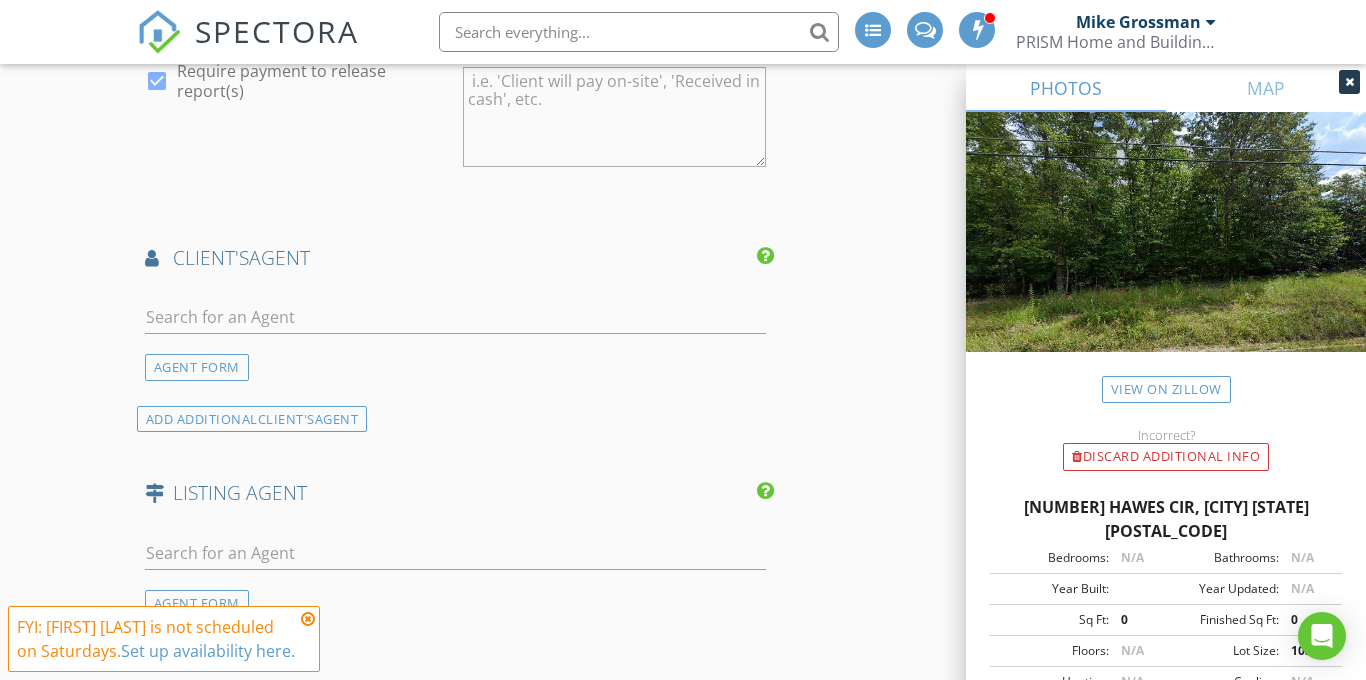 scroll, scrollTop: 2841, scrollLeft: 0, axis: vertical 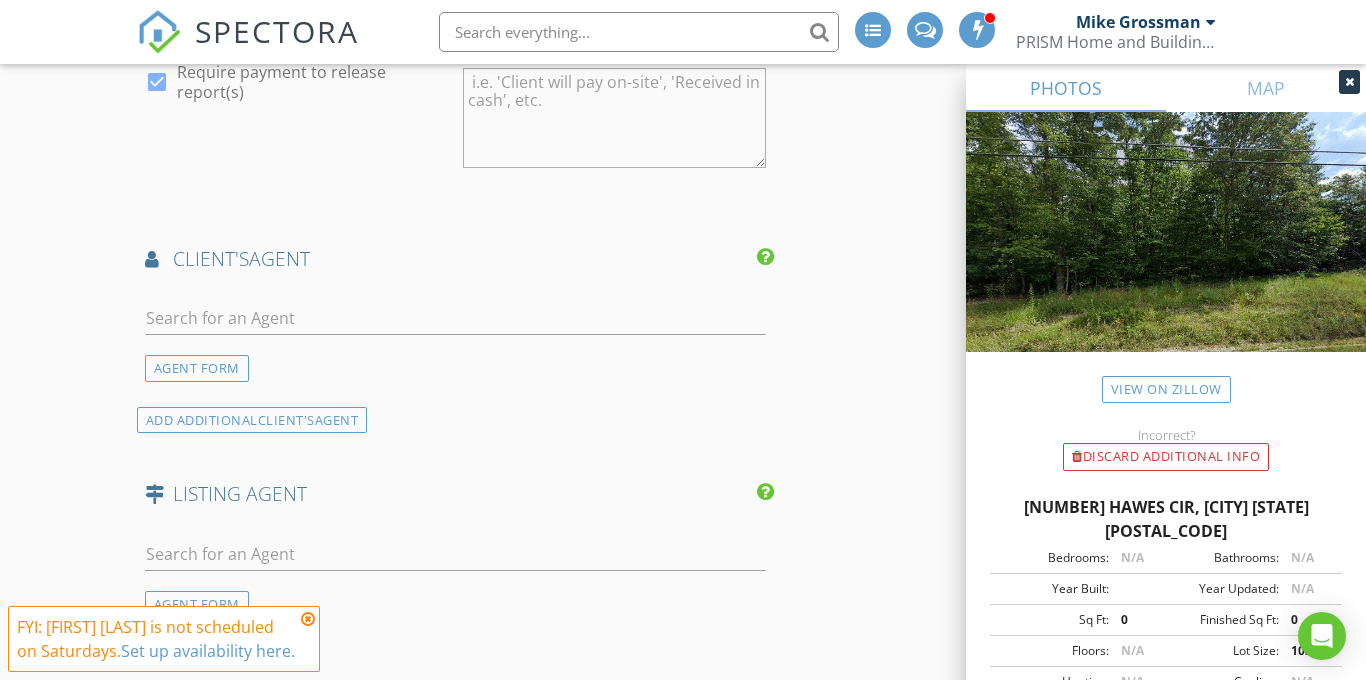 type on "0.0" 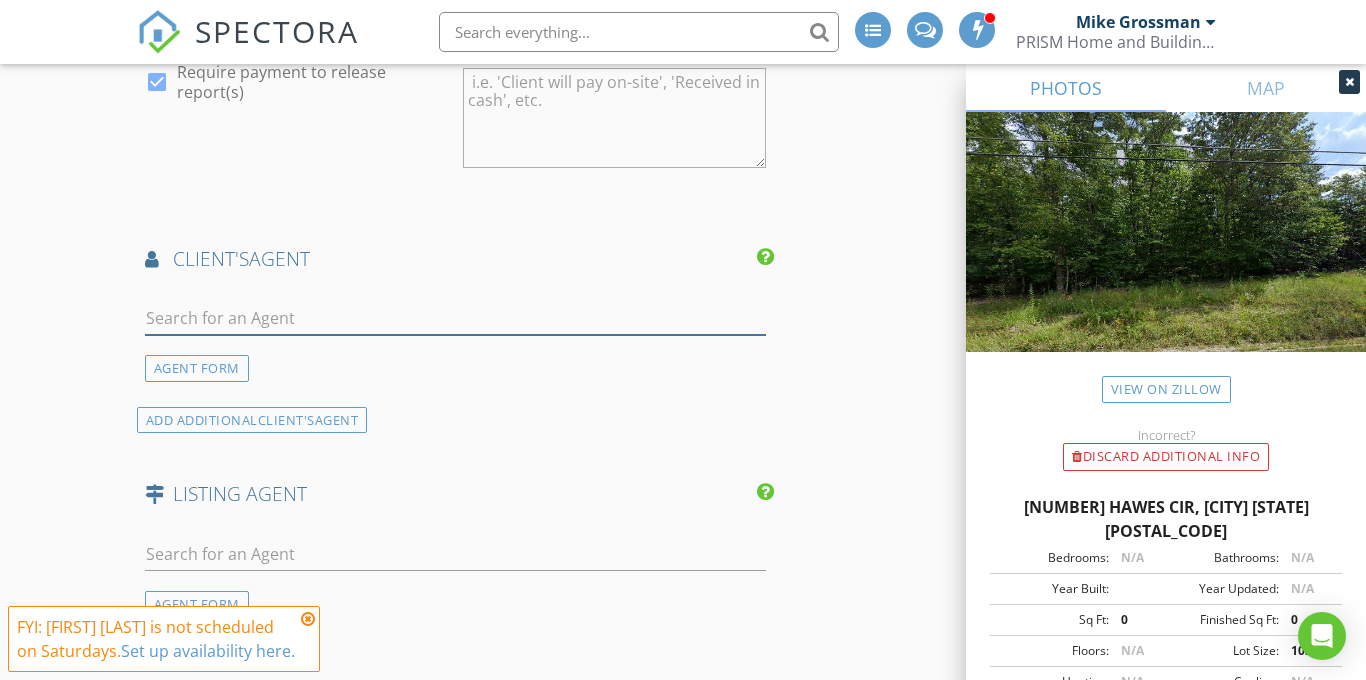 click at bounding box center [455, 318] 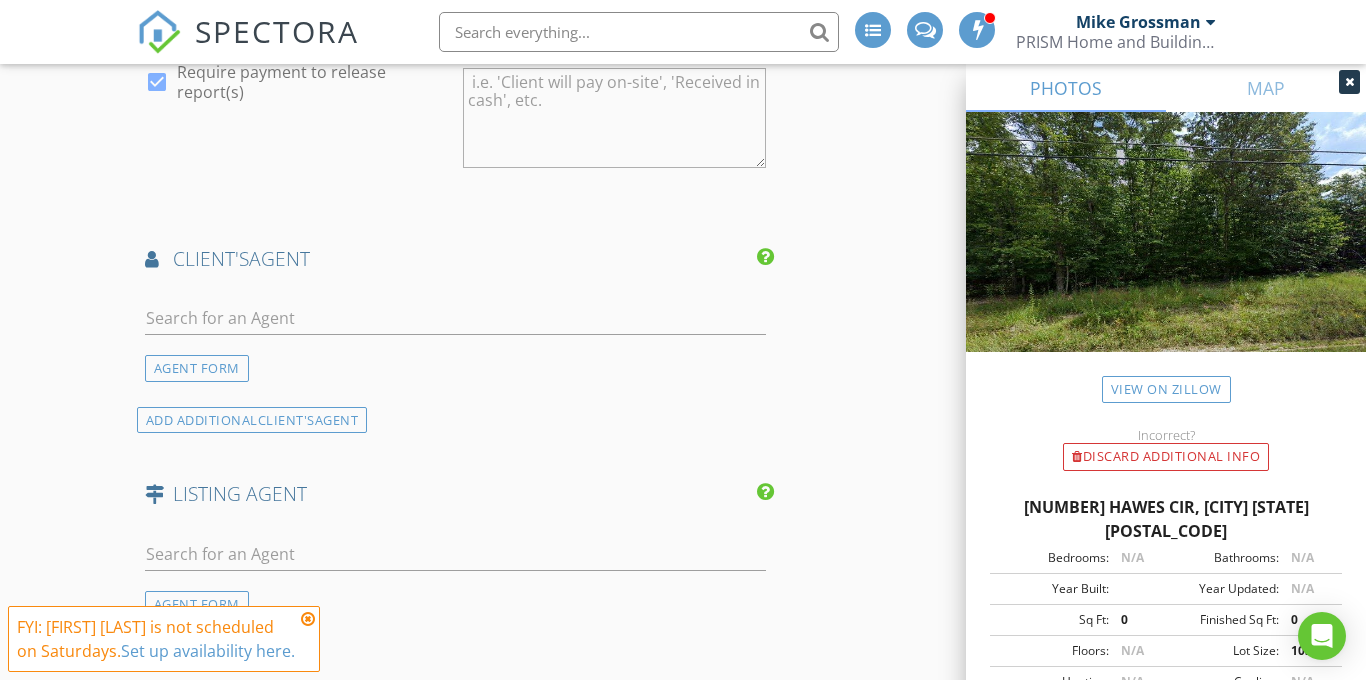 click on "AGENT FORM" at bounding box center (197, 368) 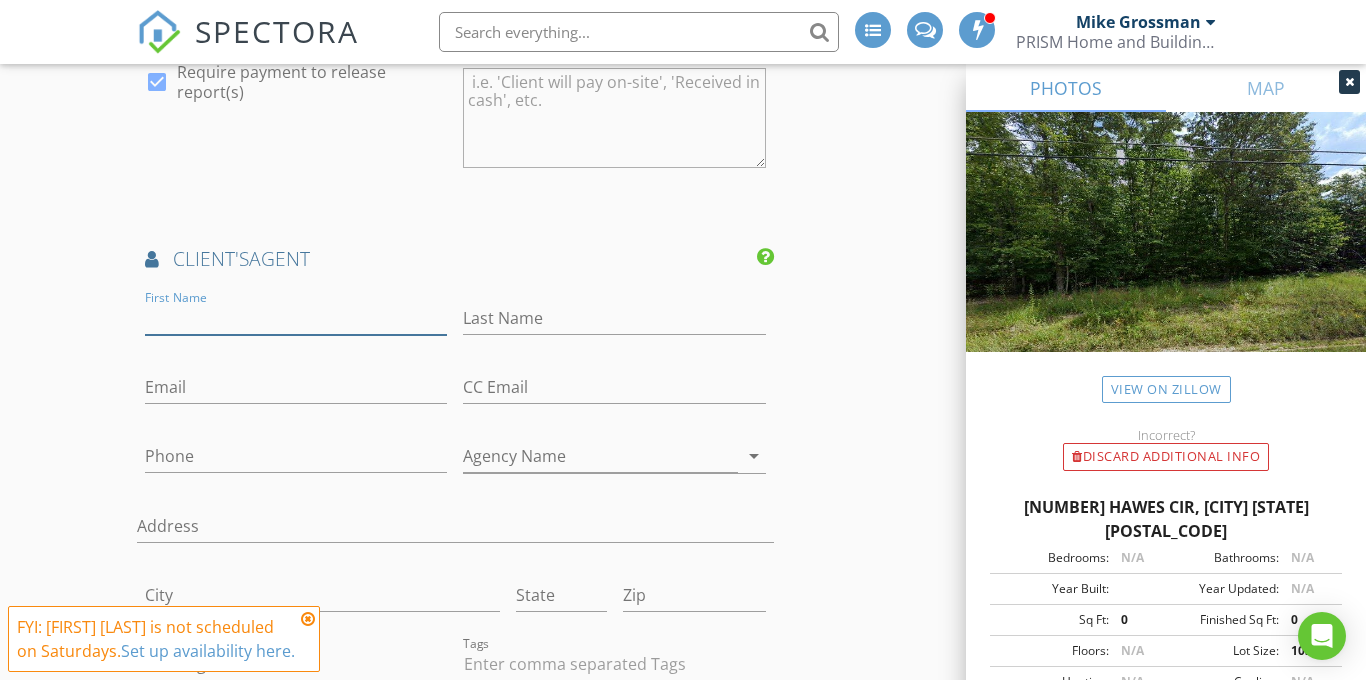 click on "First Name" at bounding box center (296, 318) 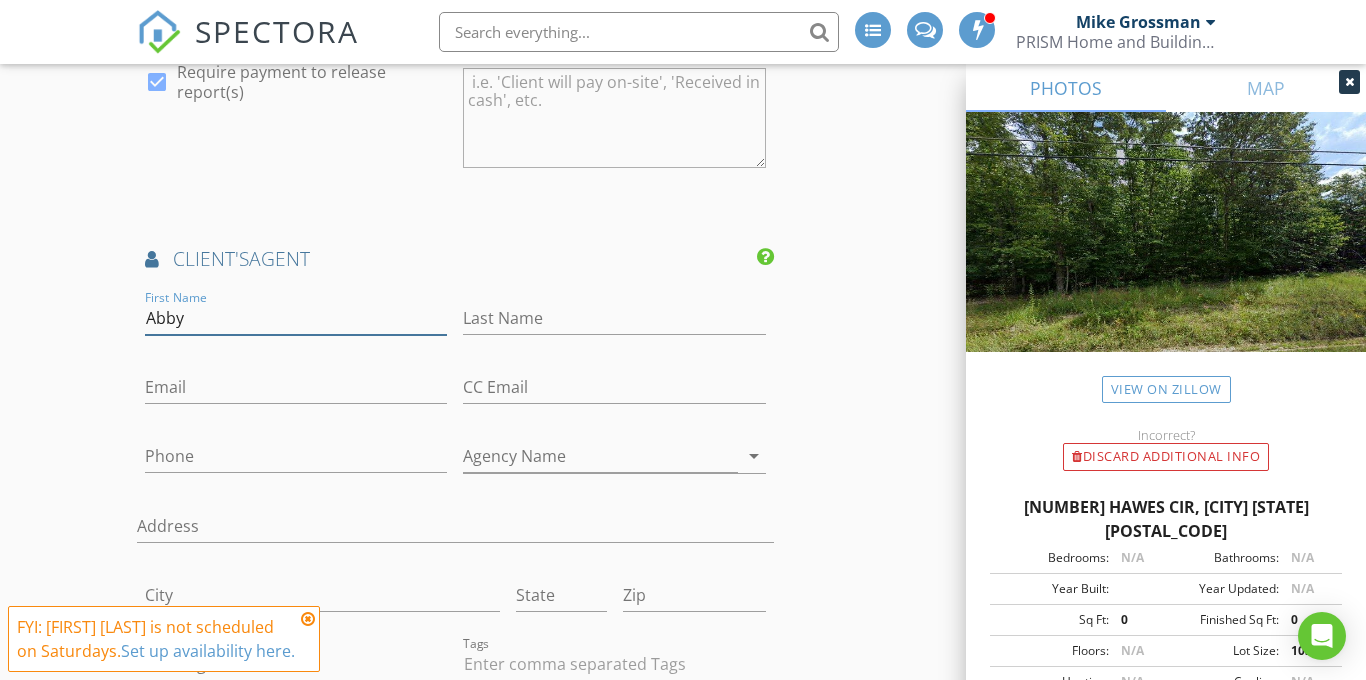 type on "Abby" 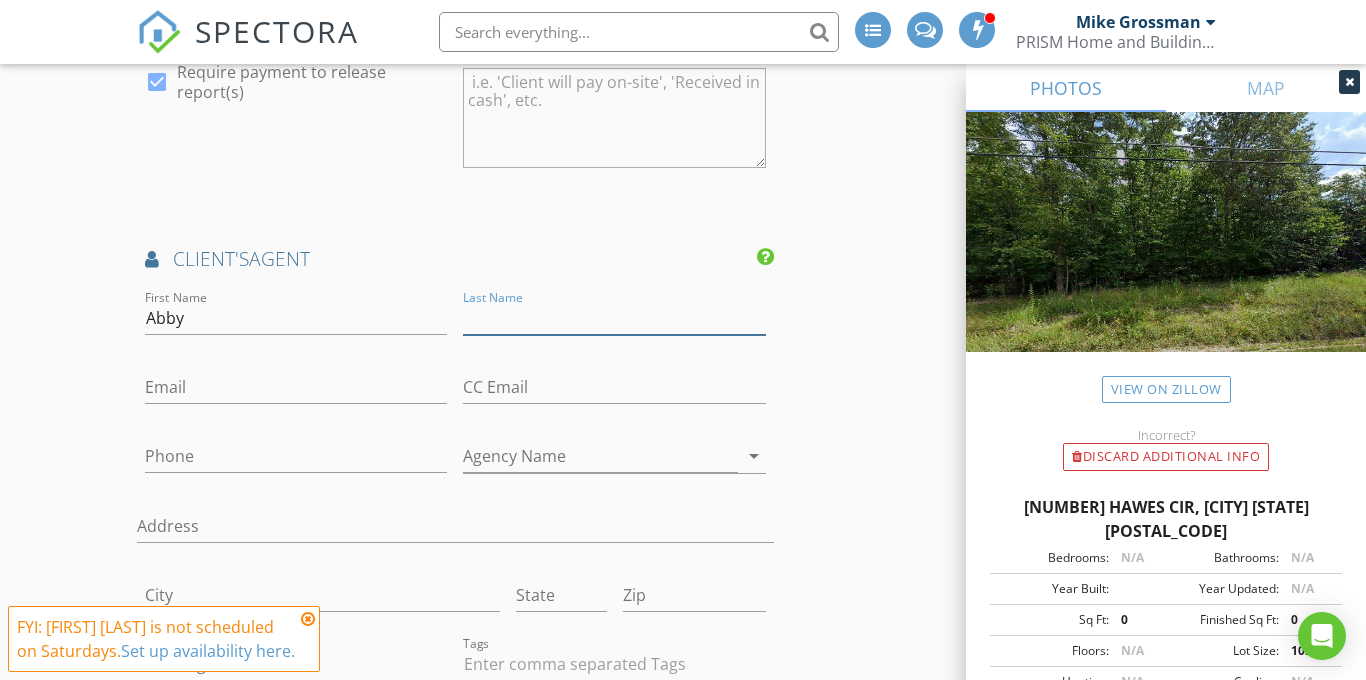 click on "Last Name" at bounding box center [614, 318] 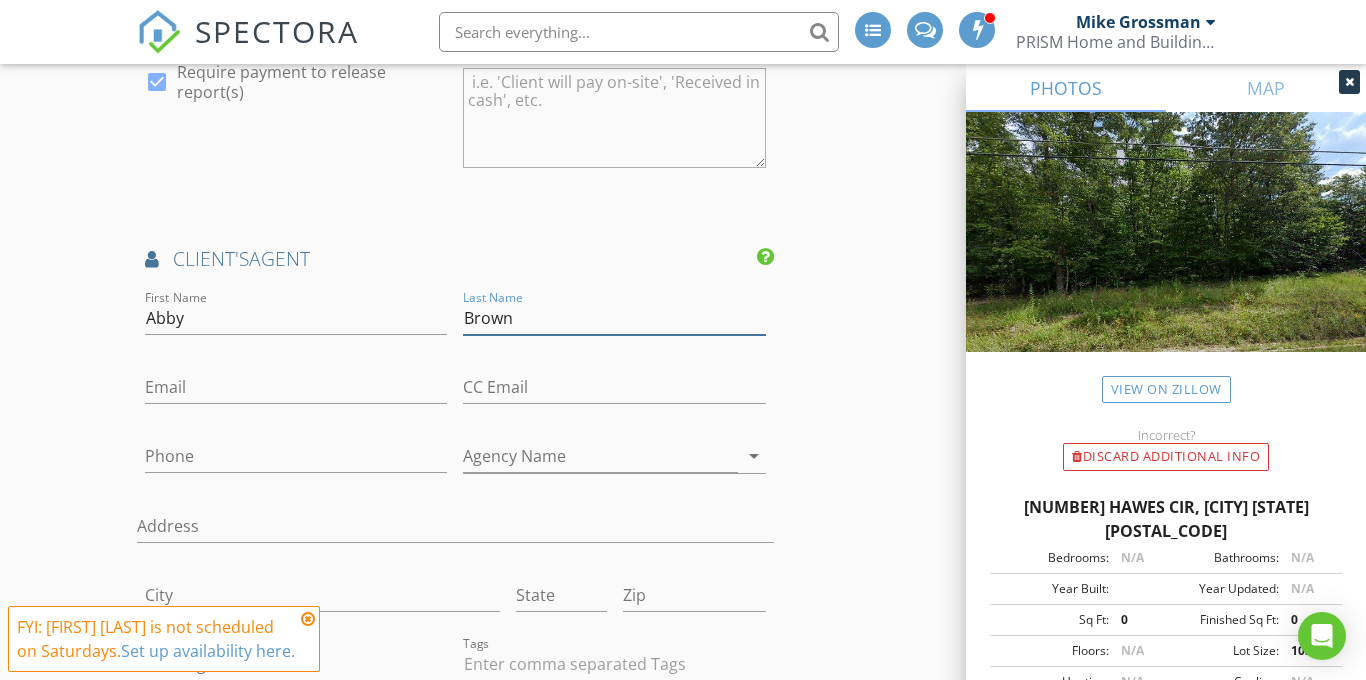 type on "Brown" 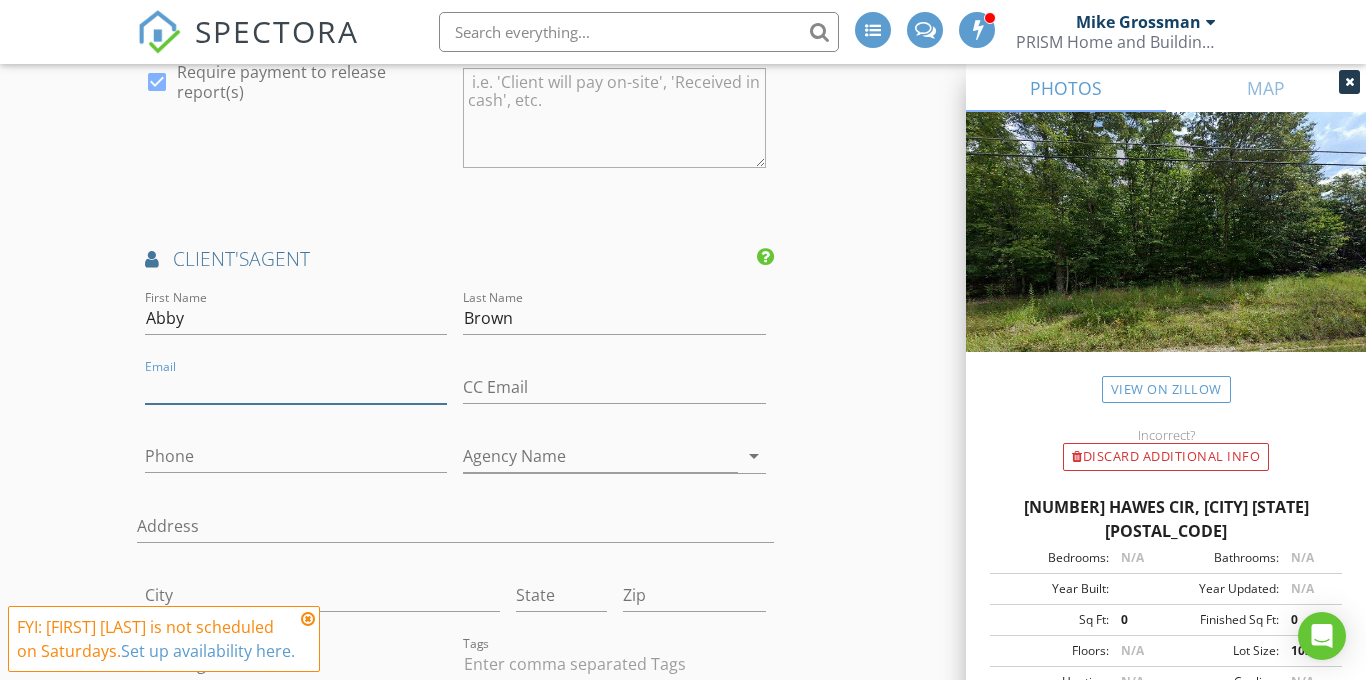 click on "Email" at bounding box center (296, 387) 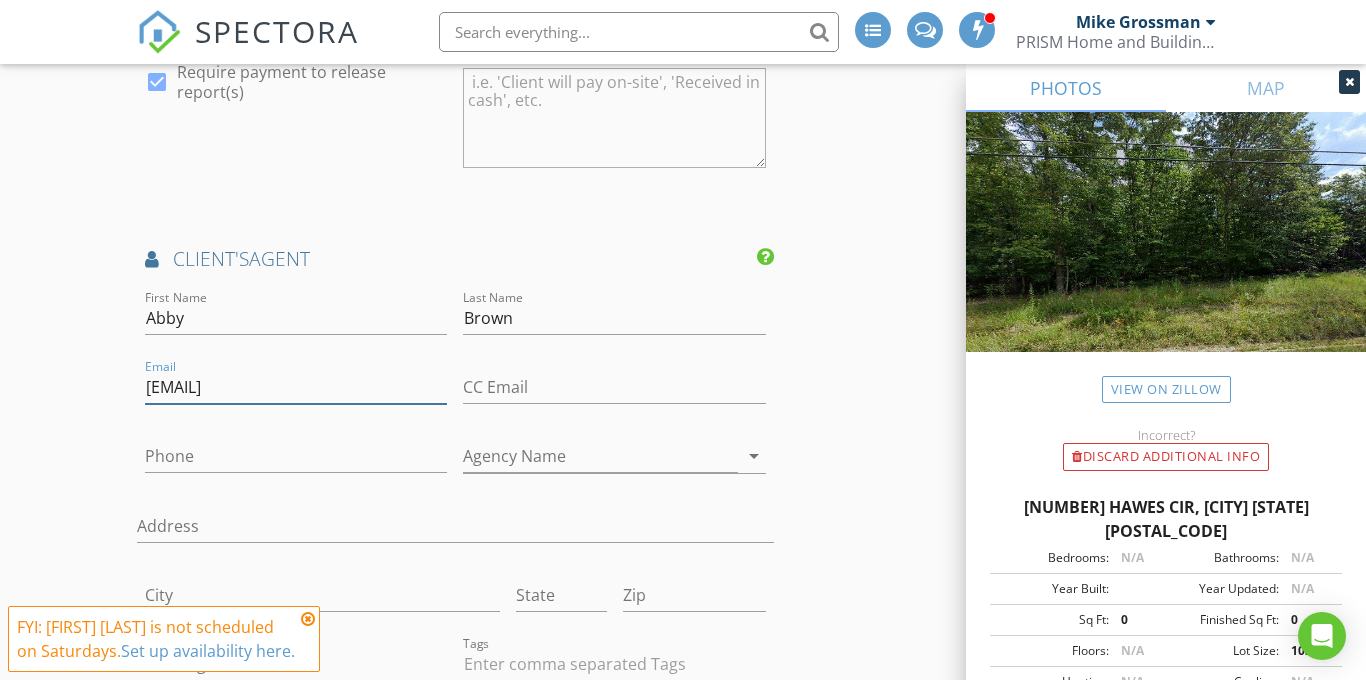 type on "abbybrown21@gmail.com" 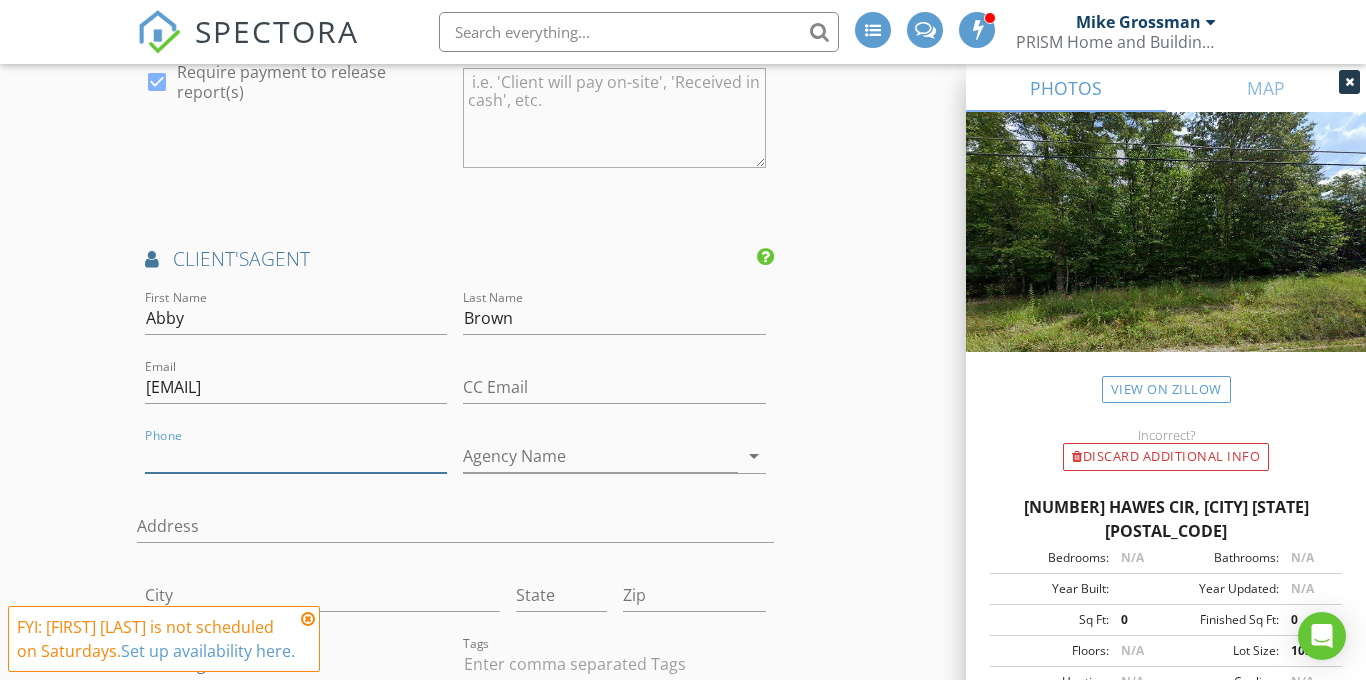 click on "Phone" at bounding box center [296, 456] 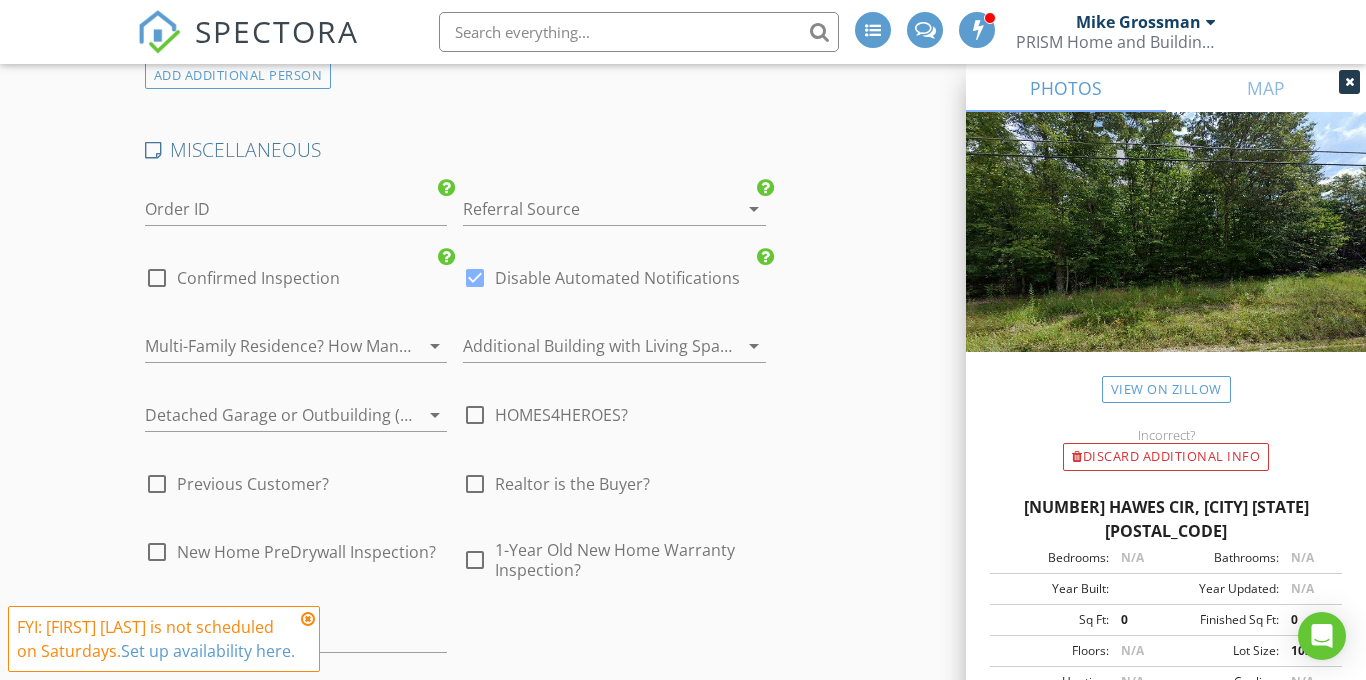 scroll, scrollTop: 3941, scrollLeft: 0, axis: vertical 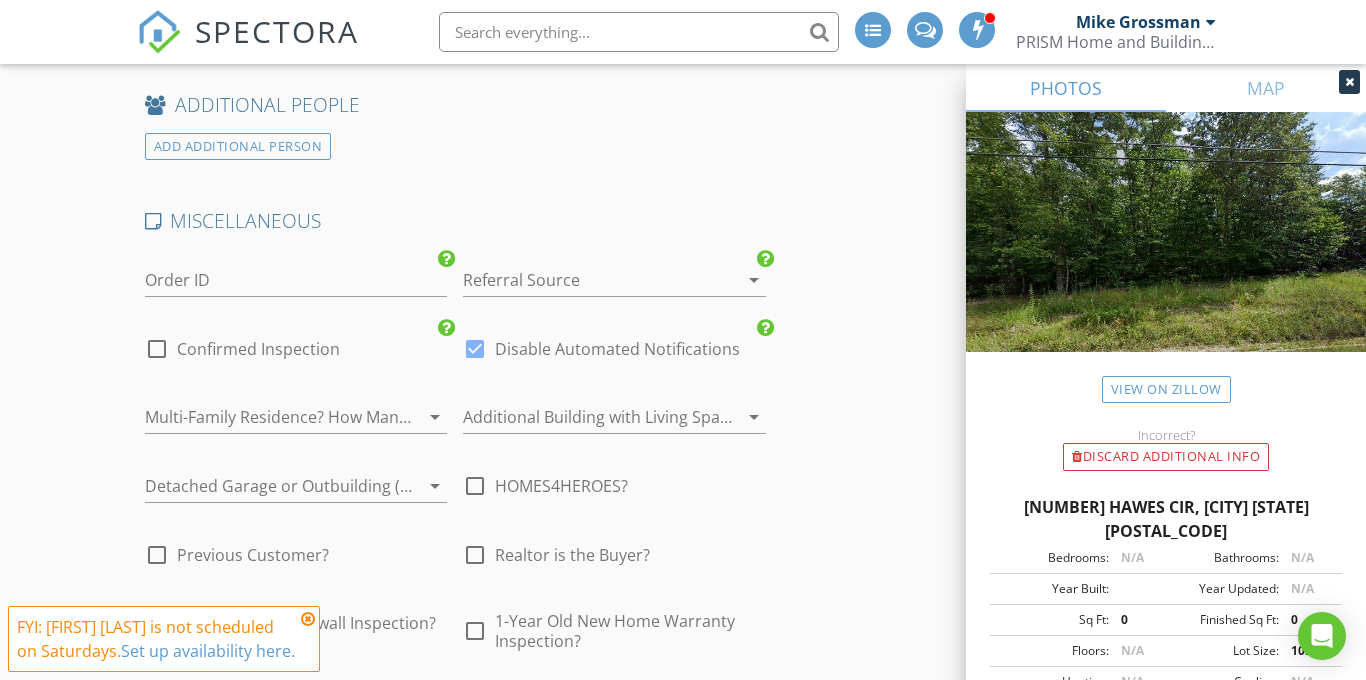 type on "931-248-0415" 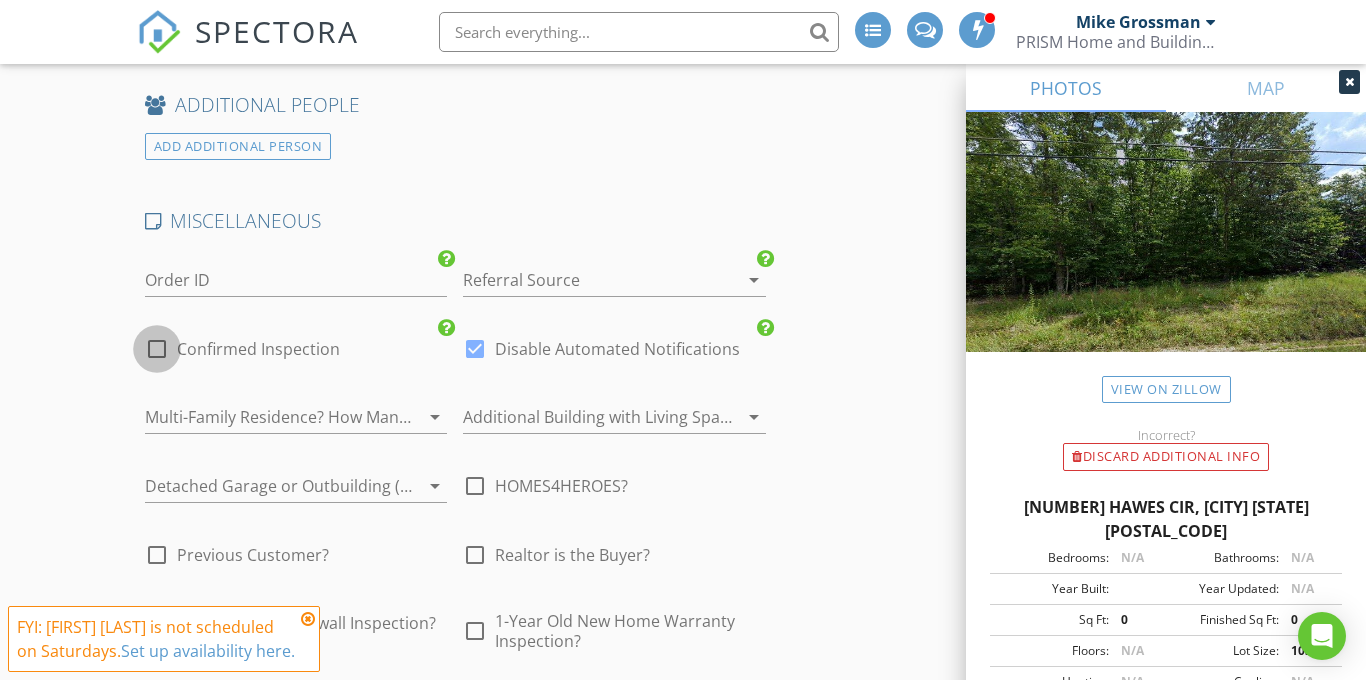 click at bounding box center [157, 349] 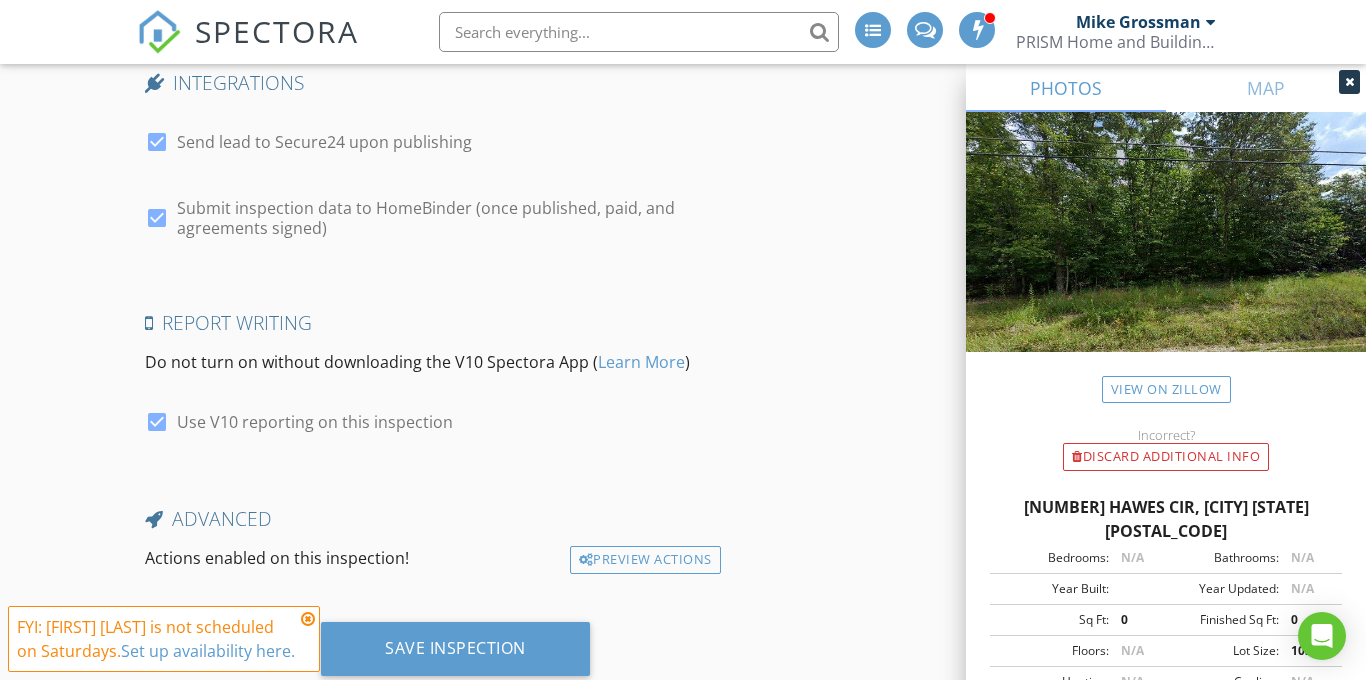 scroll, scrollTop: 4877, scrollLeft: 0, axis: vertical 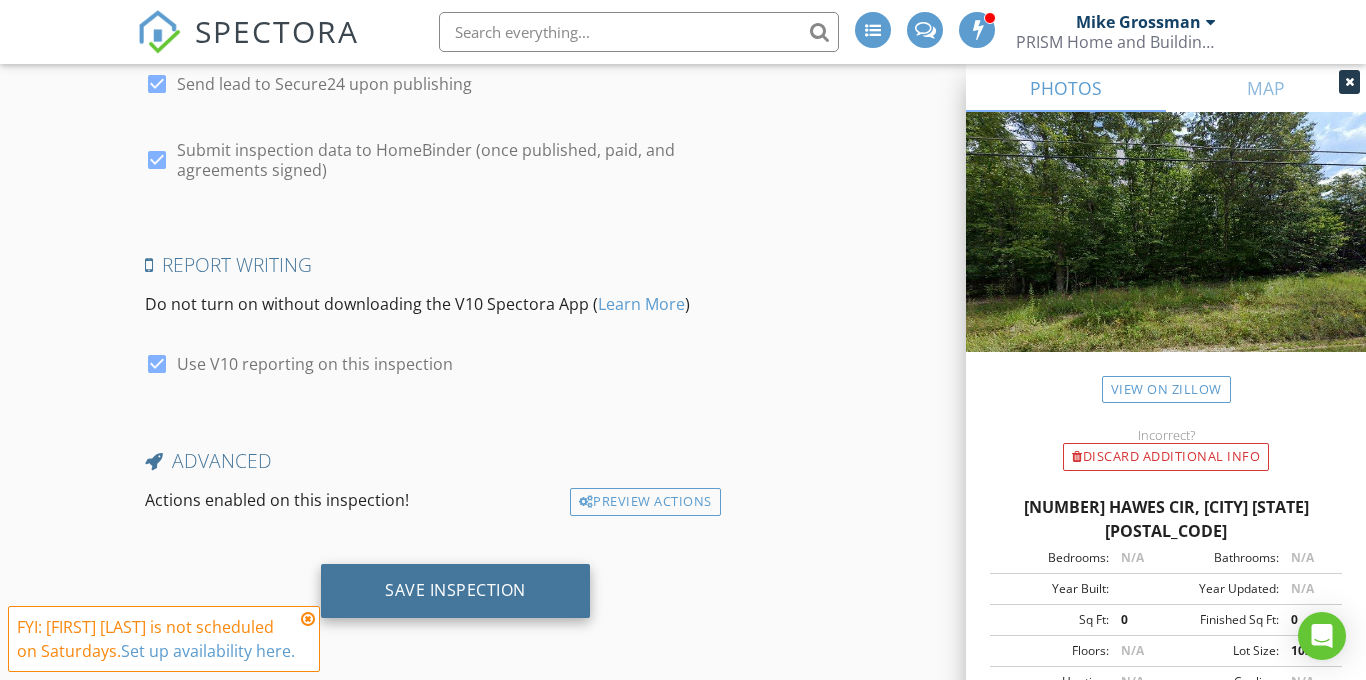 click on "Save Inspection" at bounding box center (455, 590) 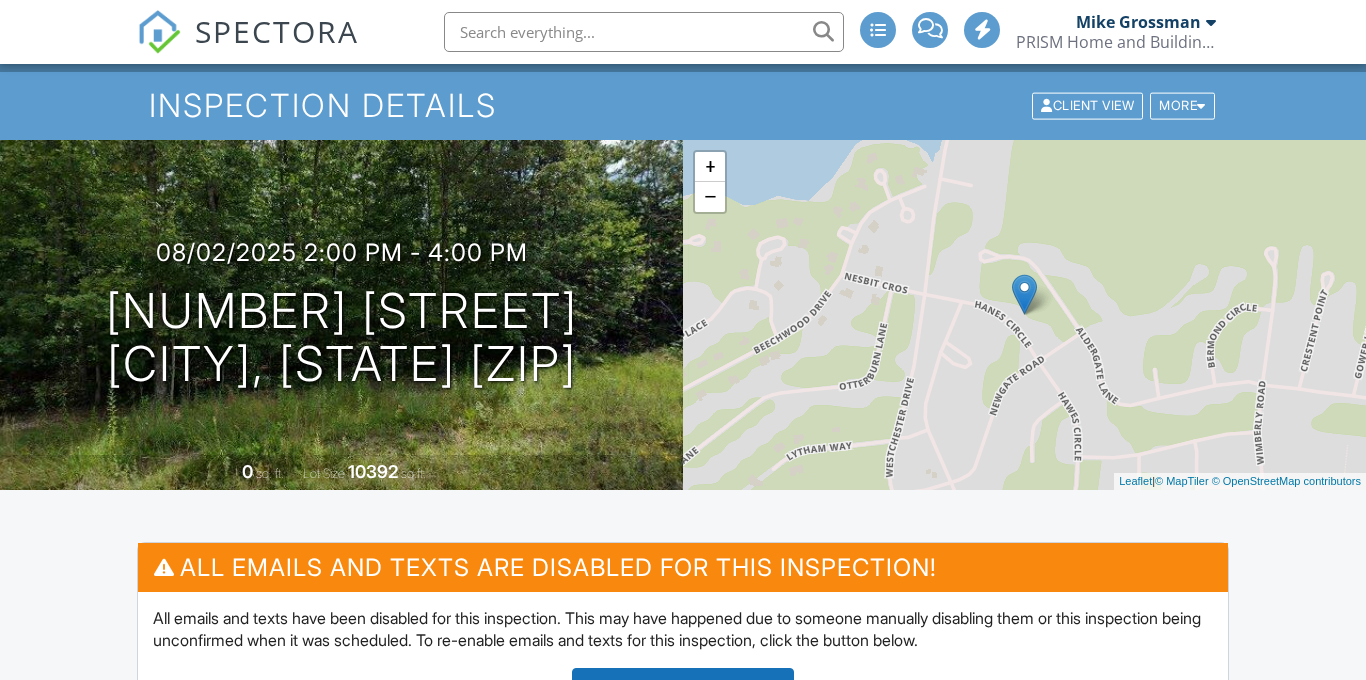 scroll, scrollTop: 342, scrollLeft: 0, axis: vertical 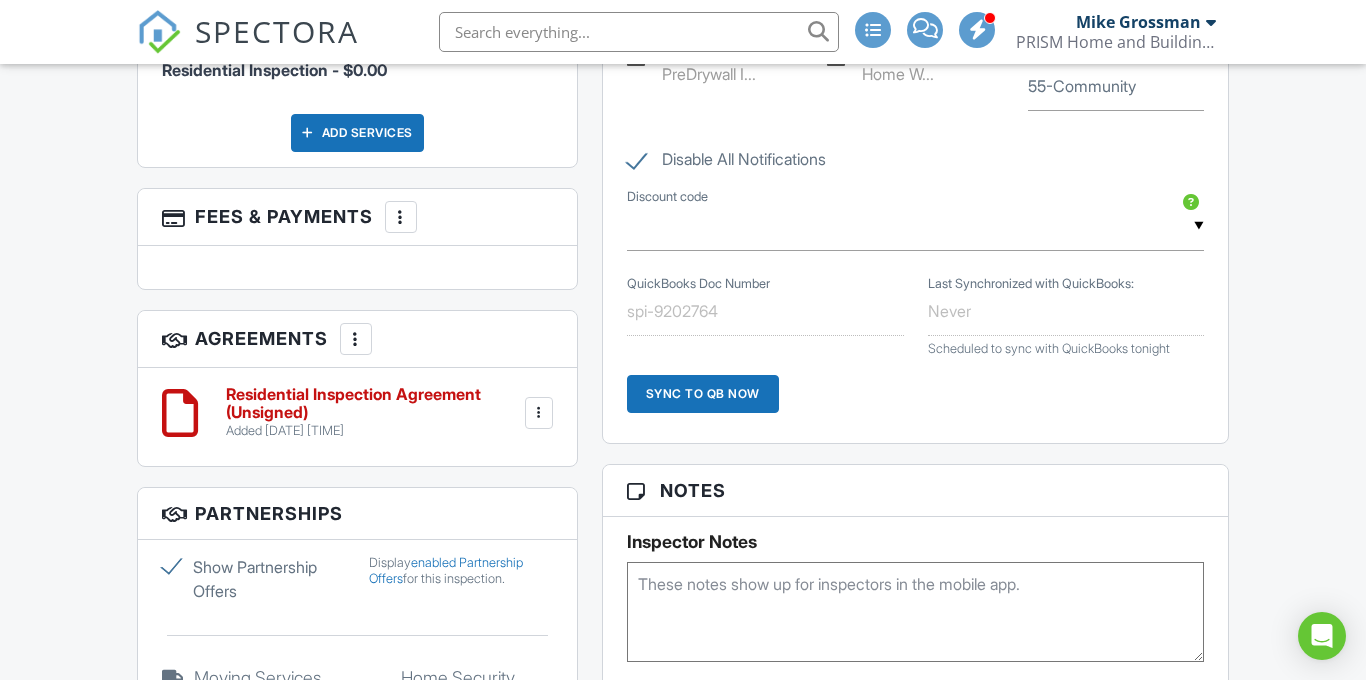 click at bounding box center [539, 413] 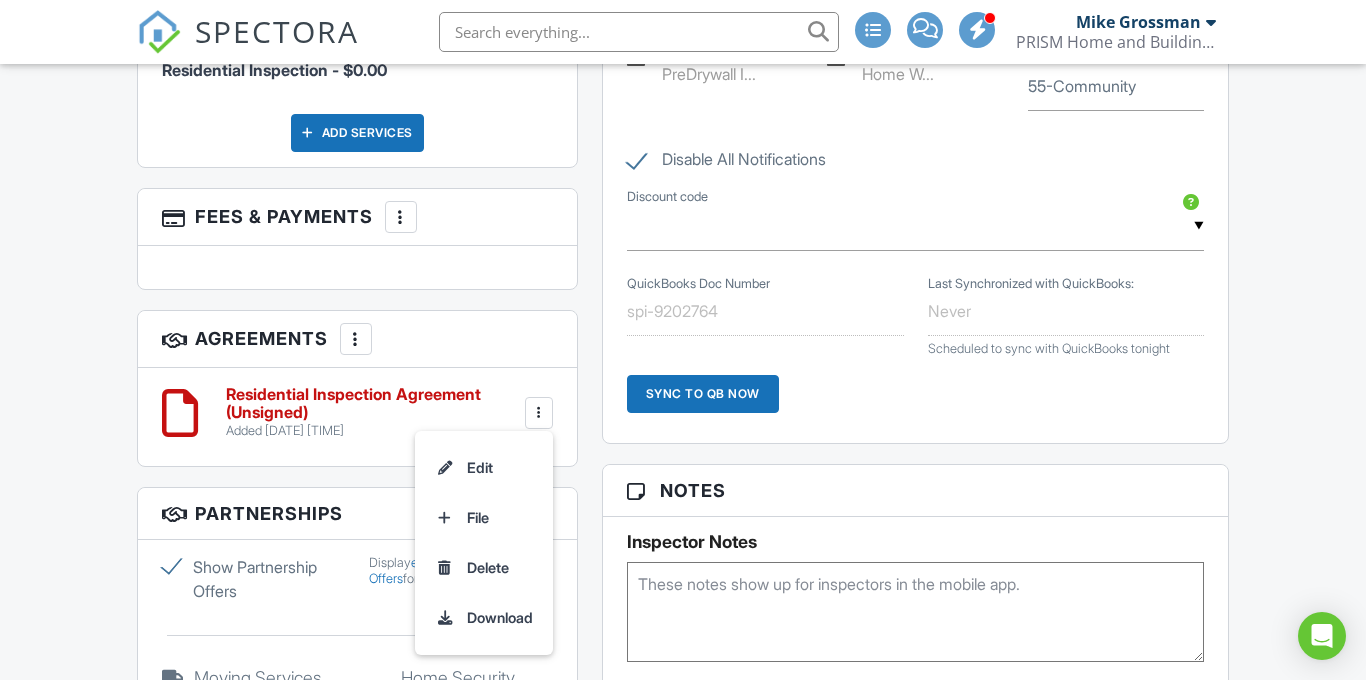 click on "Residential Inspection Agreement
(Unsigned)" at bounding box center [373, 403] 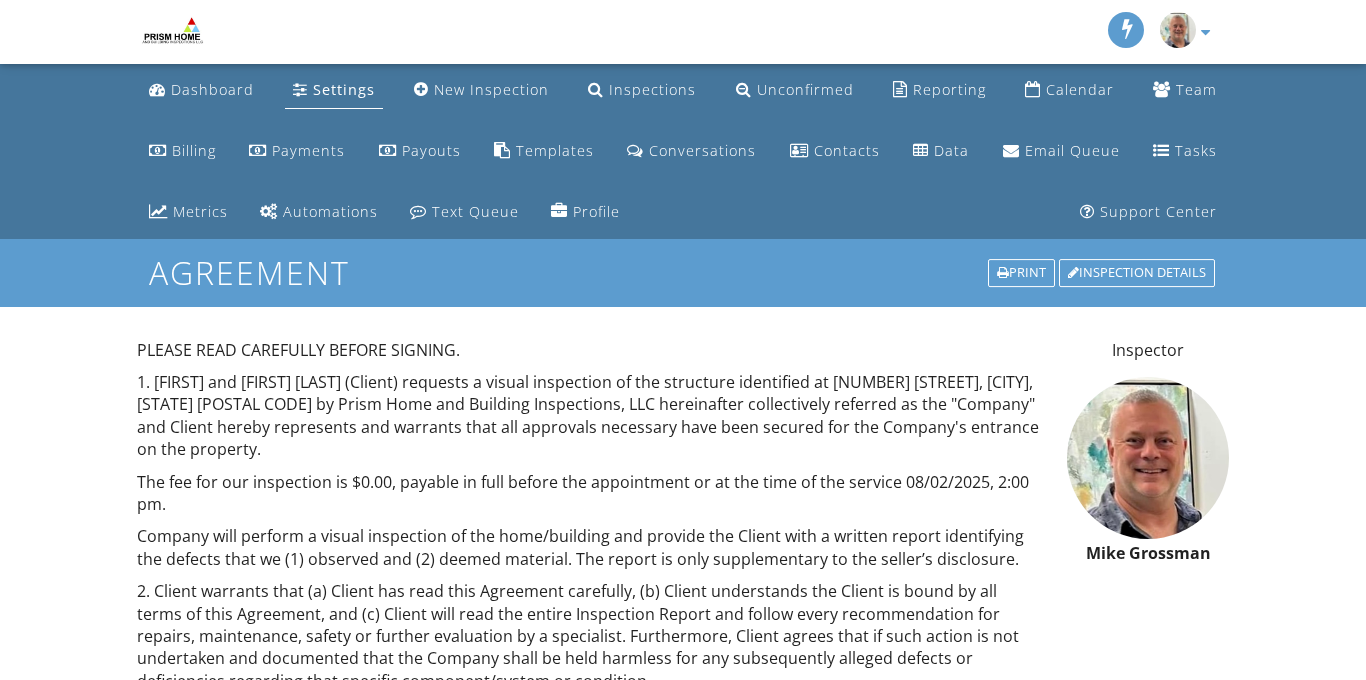 scroll, scrollTop: 0, scrollLeft: 0, axis: both 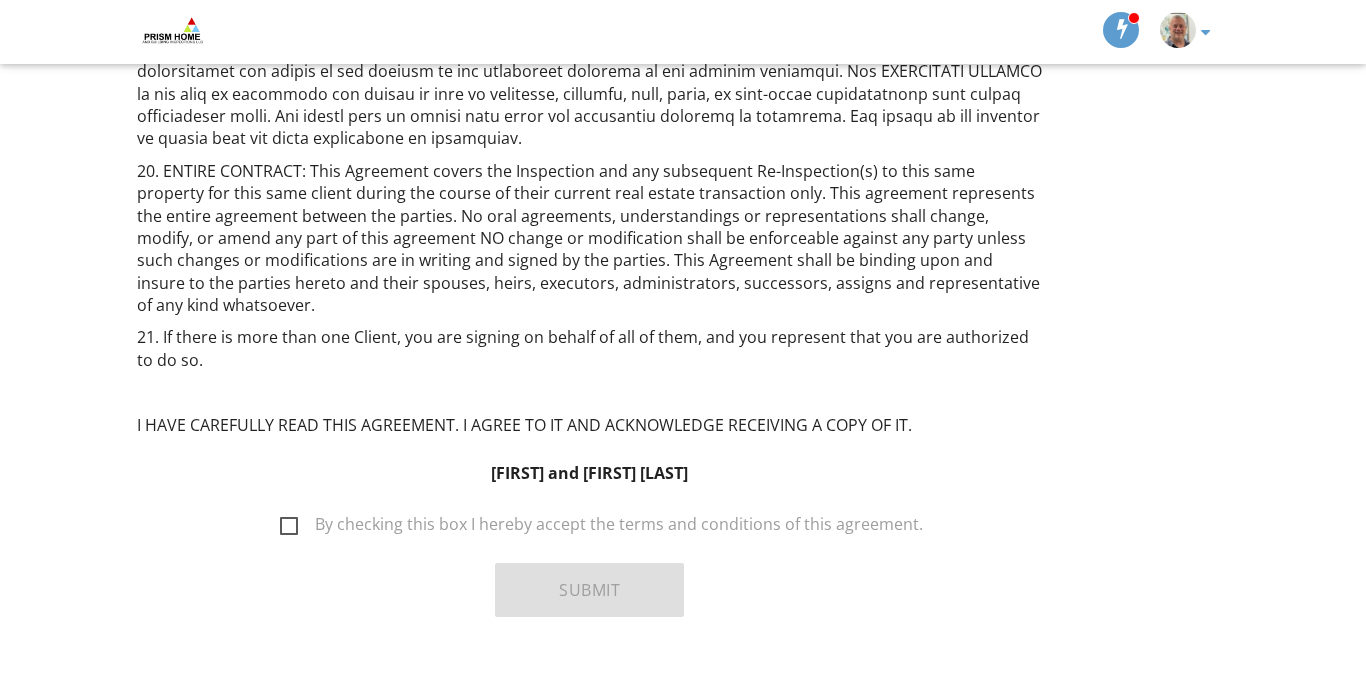 click on "By checking this box I hereby accept the terms and conditions of this agreement." at bounding box center [601, 527] 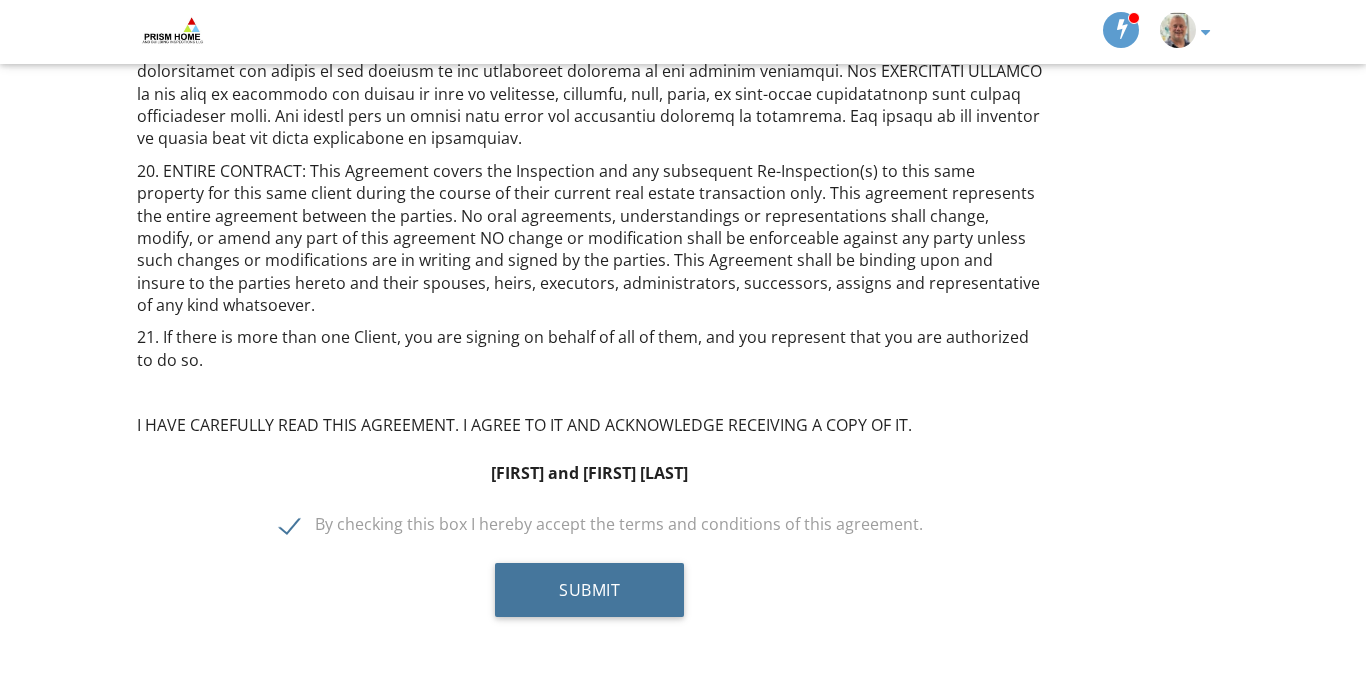click on "Submit" at bounding box center [589, 590] 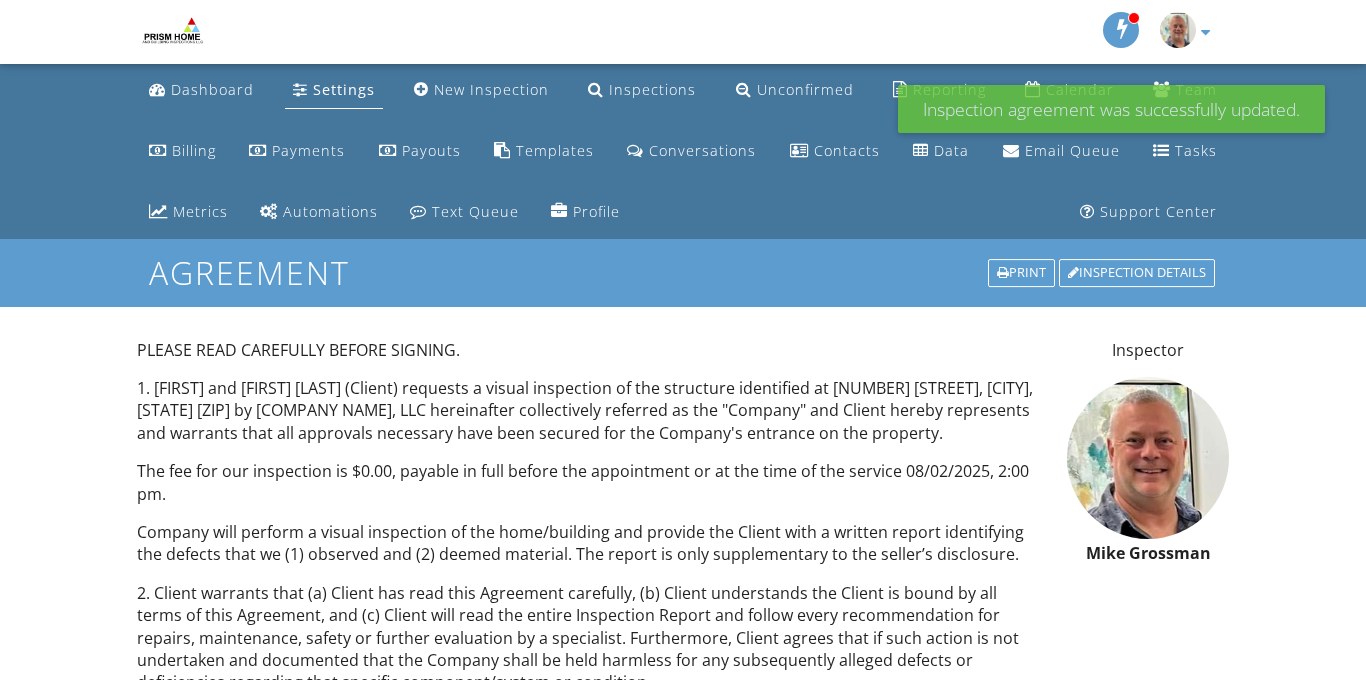 scroll, scrollTop: 3586, scrollLeft: 0, axis: vertical 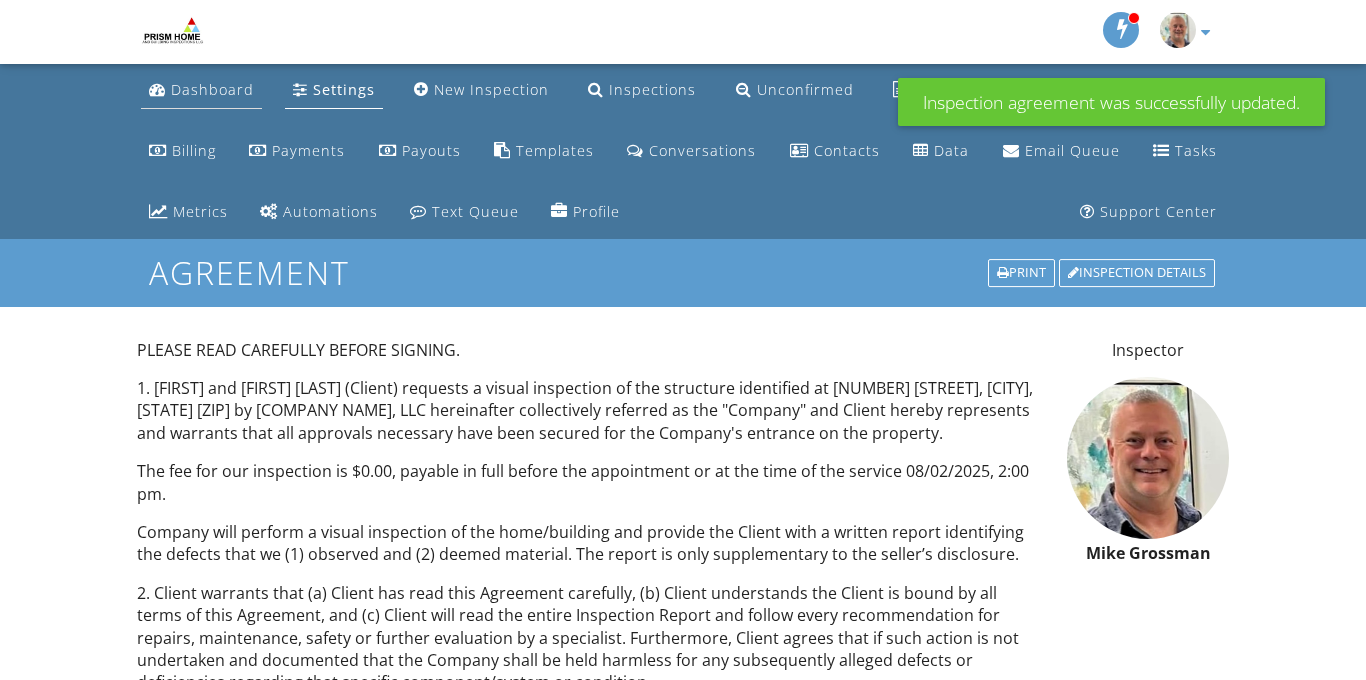 click on "Dashboard" at bounding box center (201, 90) 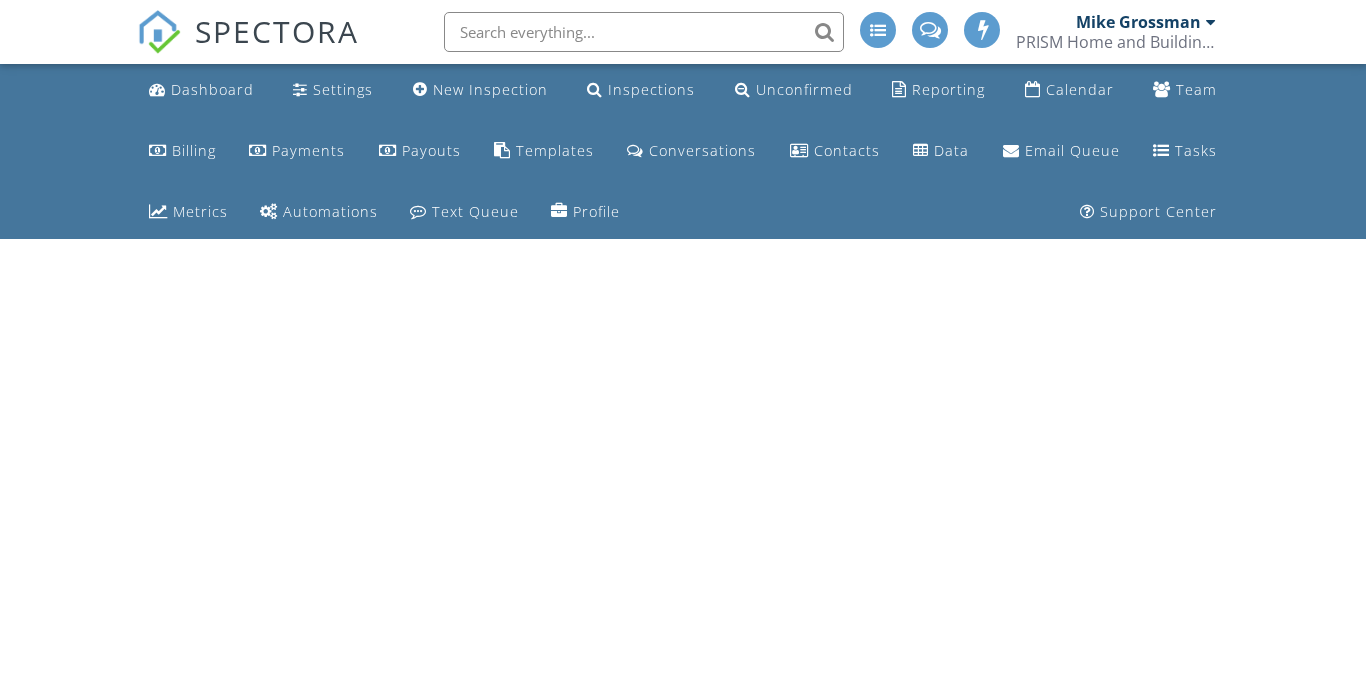 scroll, scrollTop: 0, scrollLeft: 0, axis: both 